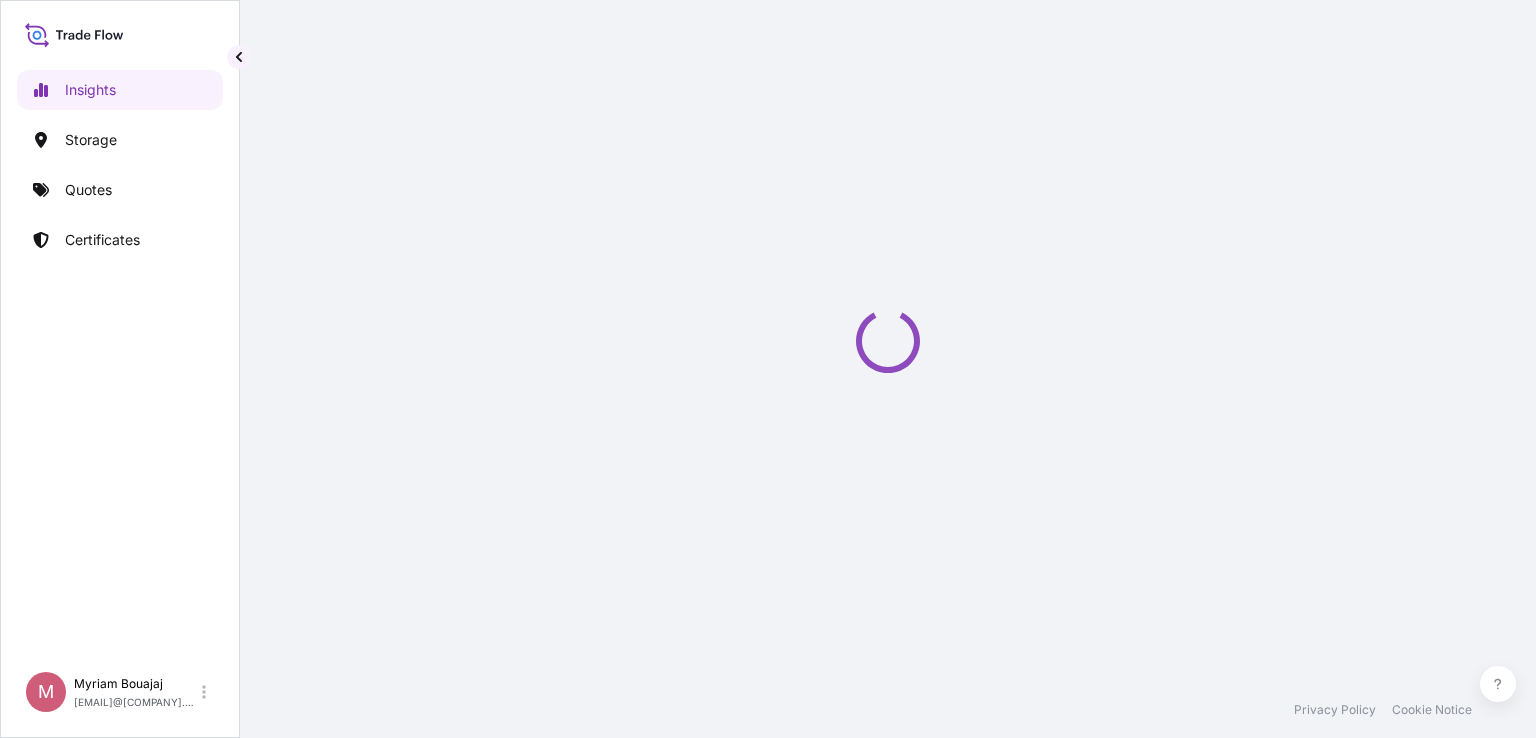 select on "2025" 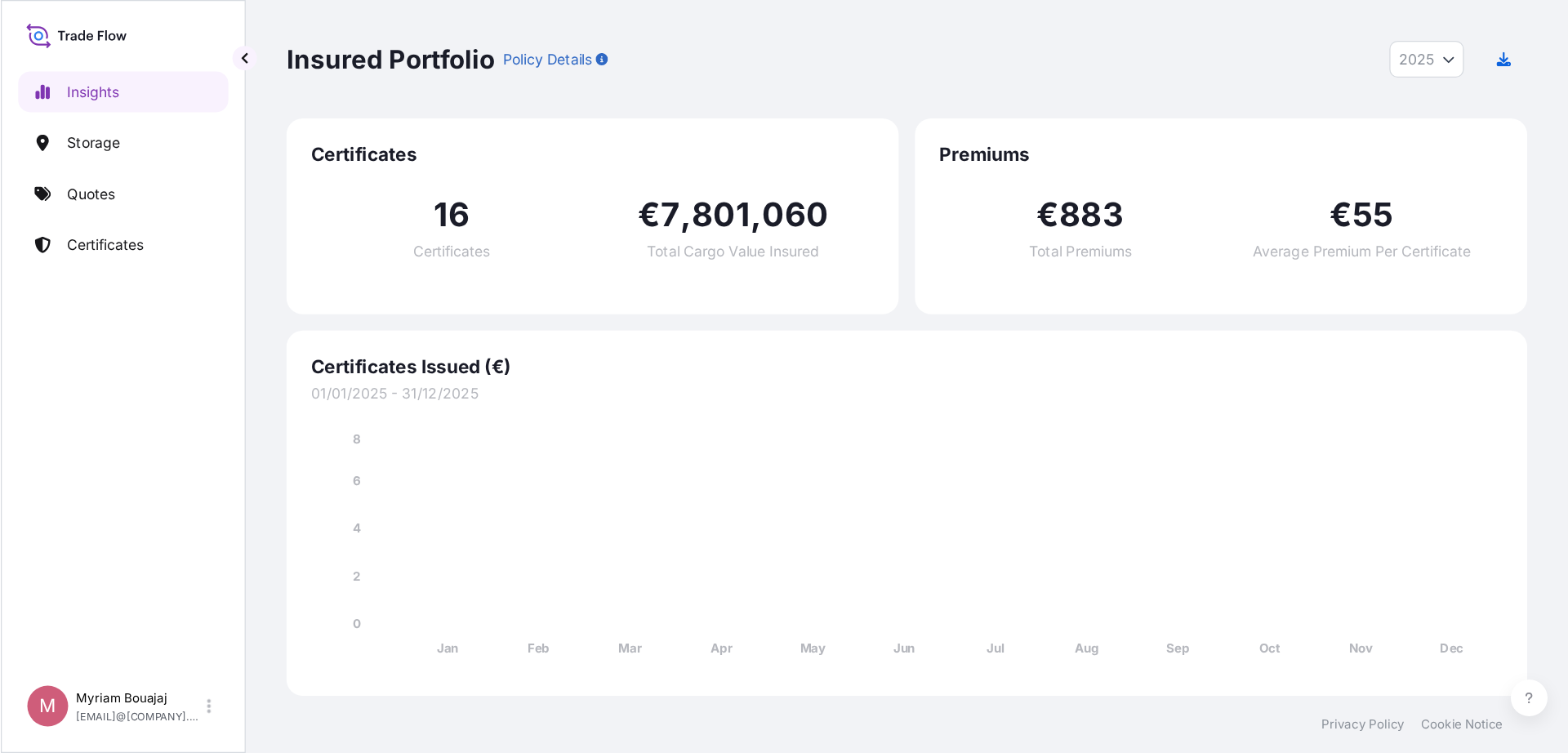 scroll, scrollTop: 0, scrollLeft: 0, axis: both 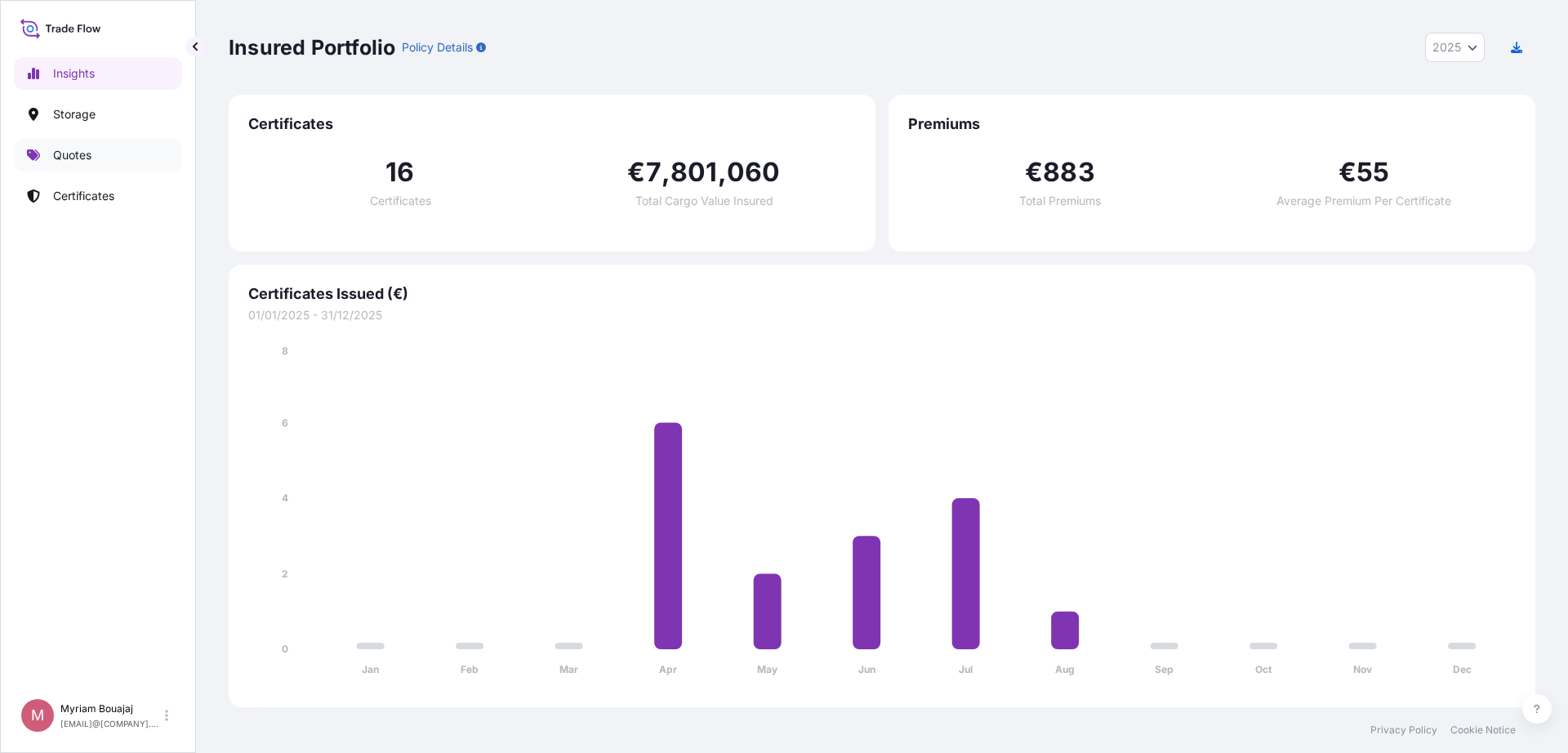 click on "Quotes" at bounding box center (72, 155) 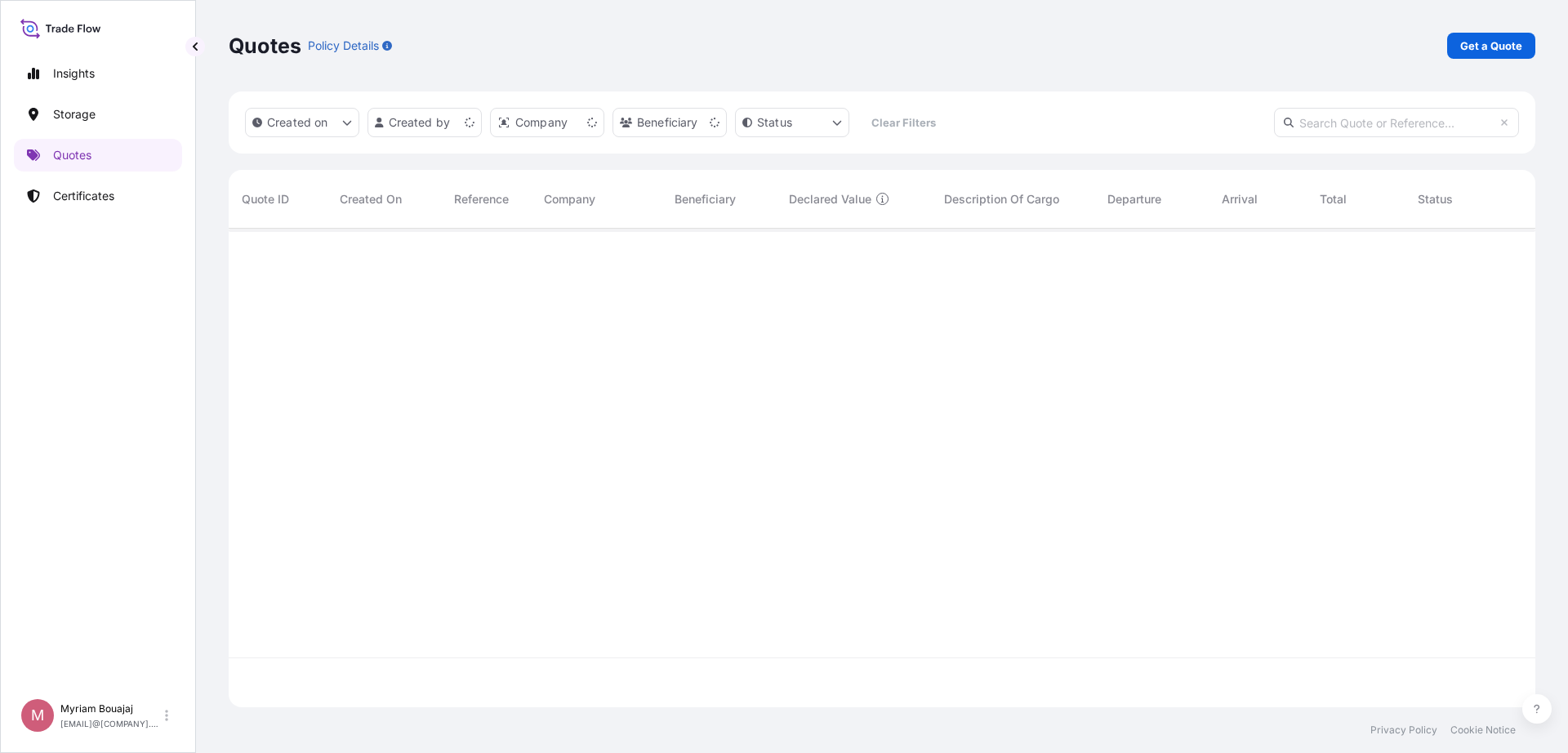 scroll, scrollTop: 16, scrollLeft: 16, axis: both 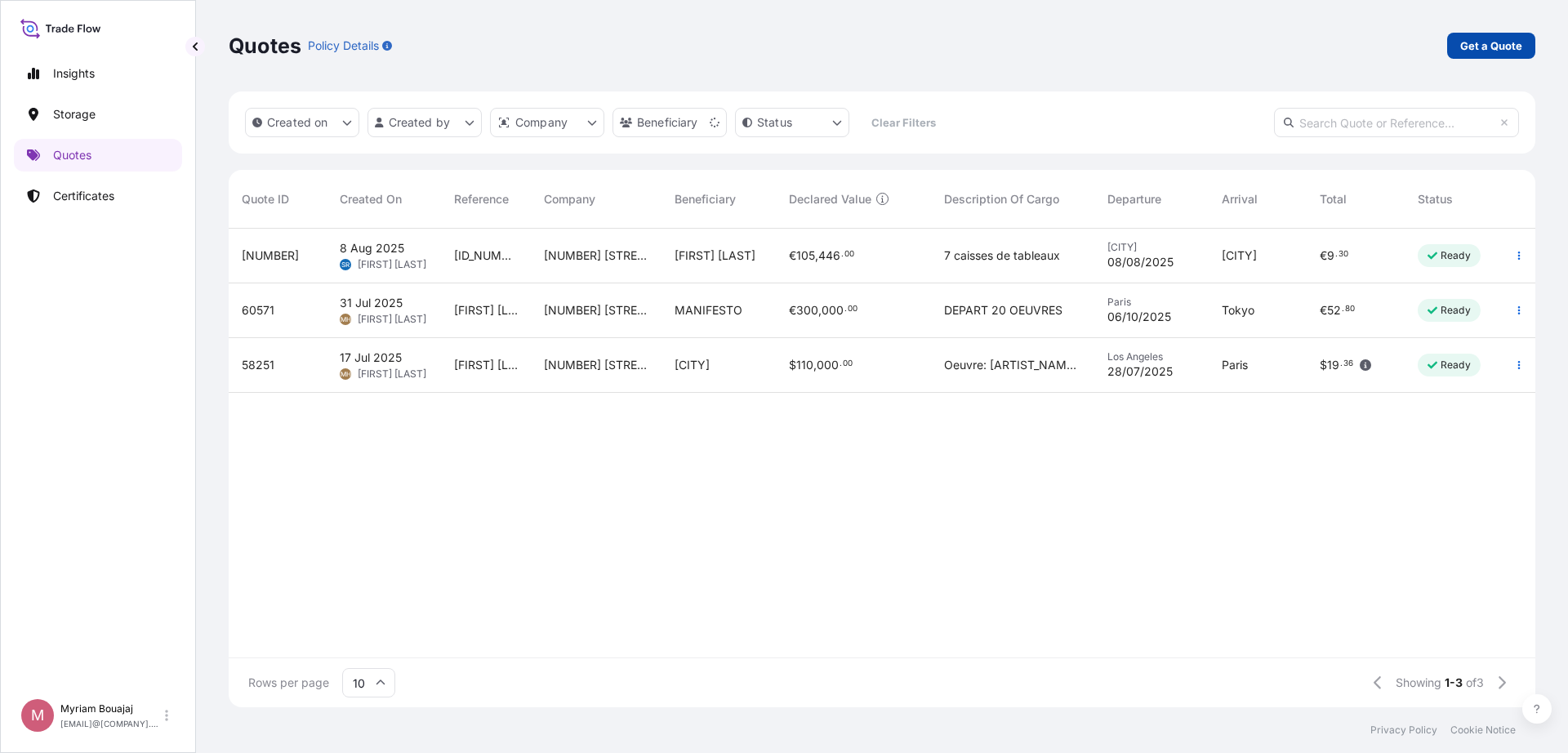 click on "Get a Quote" at bounding box center (1491, 46) 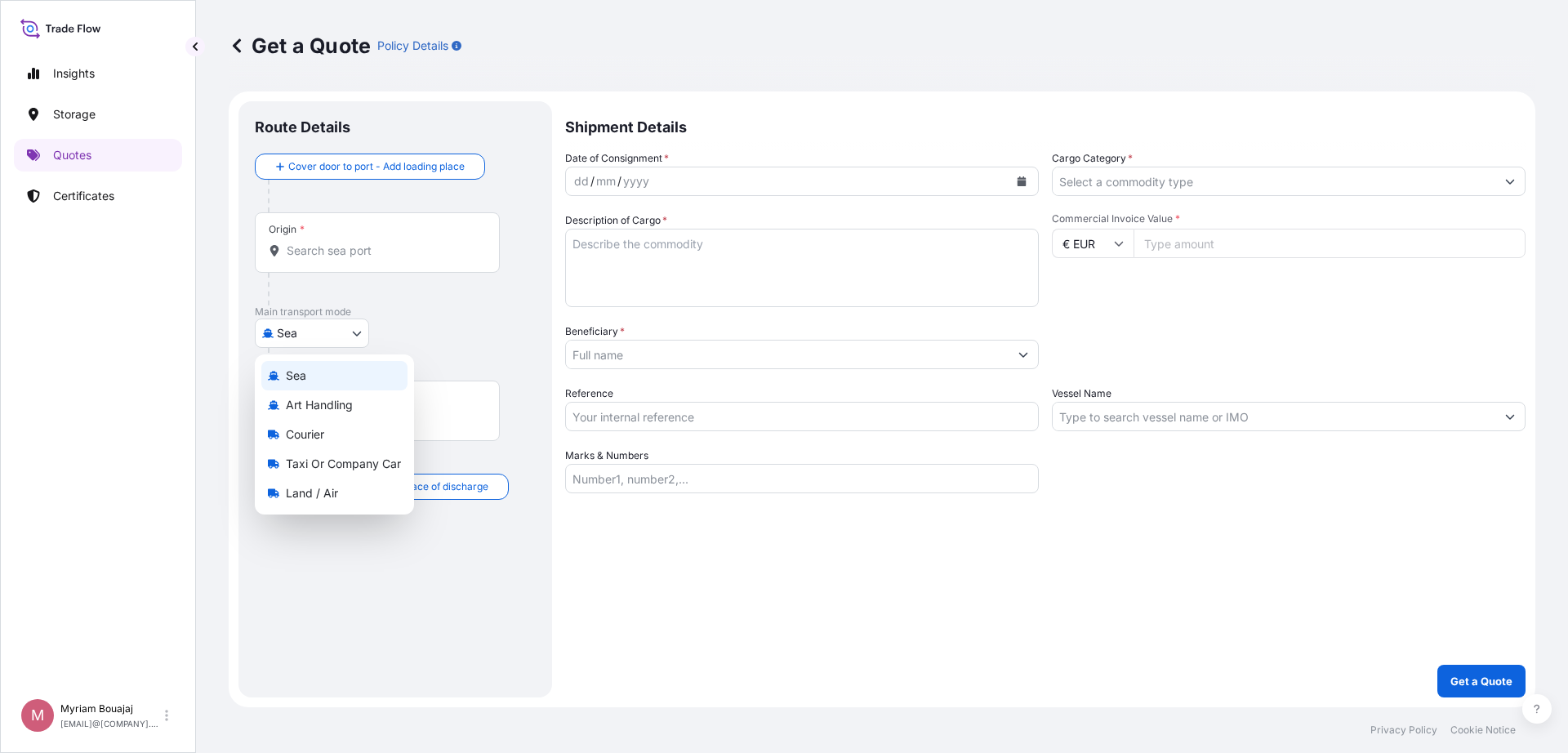click on "Route Details   Cover door to port - Add loading place Place of loading Road / Inland Road / Inland Origin * Main transport mode Sea Sea Art Handling Courier Taxi or Company Car Land / Air Destination * Cover port to door - Add place of discharge Road / Inland Road / Inland Place of Discharge Shipment Details Date of Consignment * dd / mm / yyyy Cargo Category * Description of Cargo * Commercial Invoice Value   * € EUR Beneficiary * Packing Category Type to search a container mode Please select a primary mode of transportation first. Reference Vessel Name Marks & Numbers Get a Quote Privacy Policy Cookie Notice
0 Sea Art Handling Courier Taxi or Company Car Land / Air" at bounding box center [784, 376] 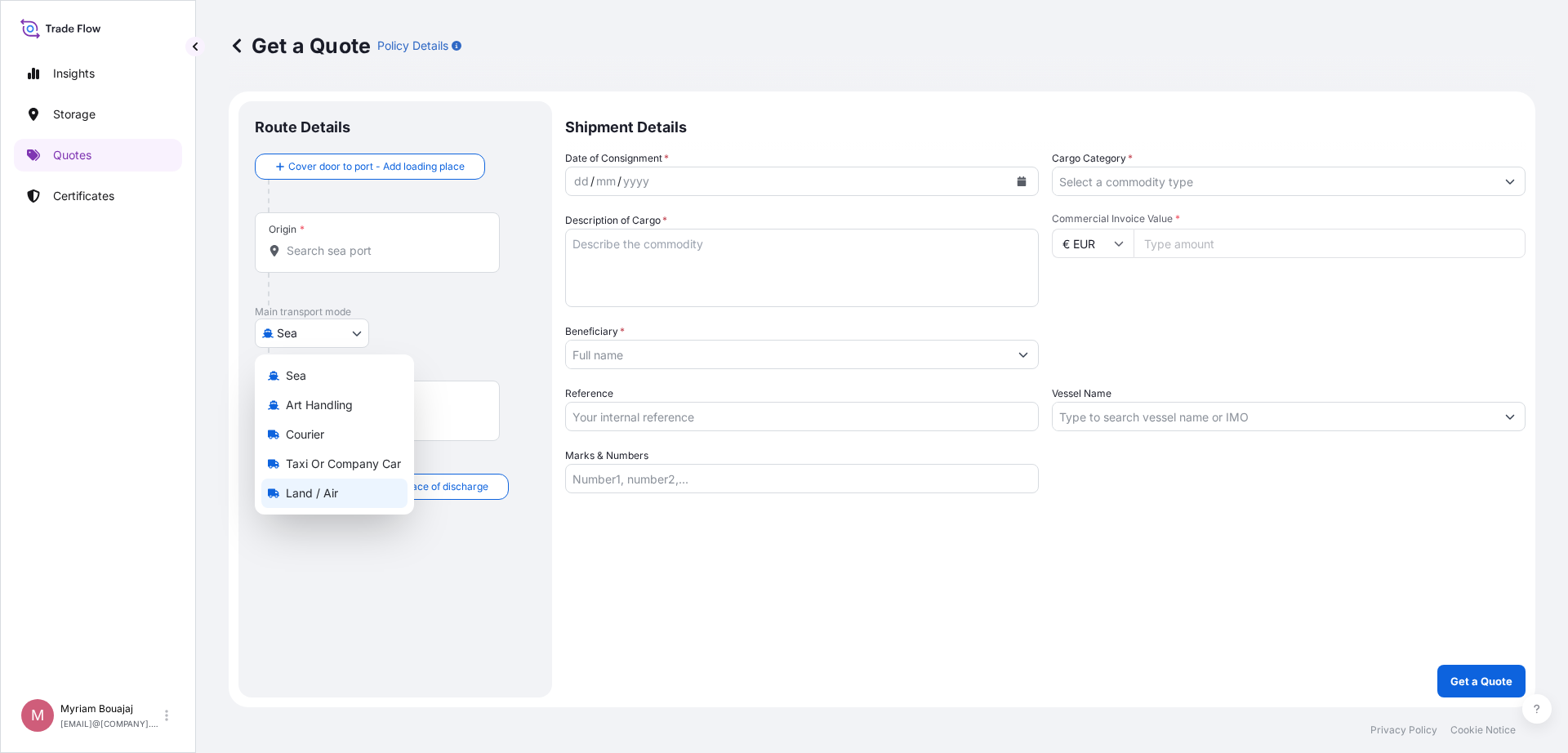 click on "Land / Air" at bounding box center [312, 493] 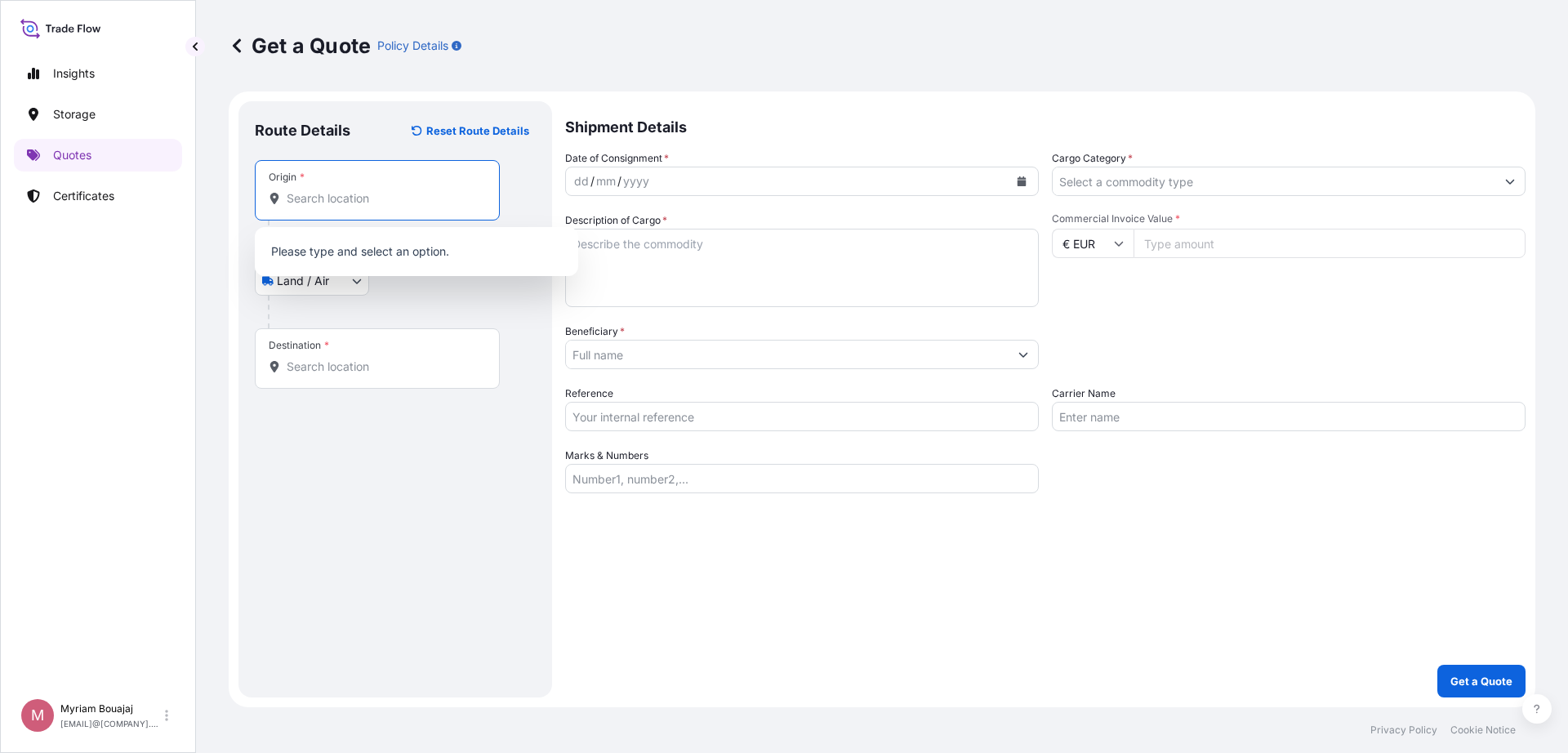 click on "Origin *" at bounding box center (383, 198) 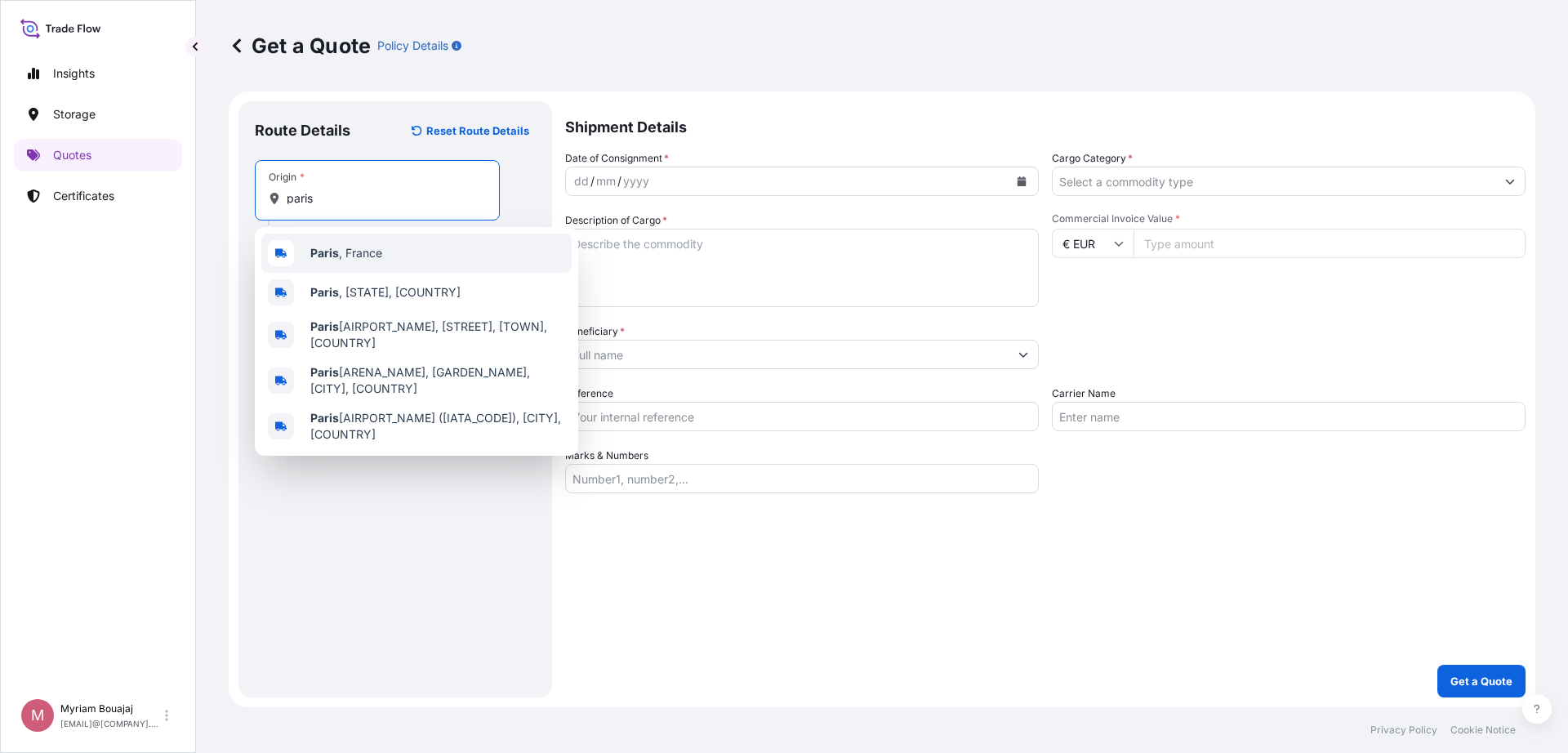 click on "[CITY], [COUNTRY]" at bounding box center [346, 253] 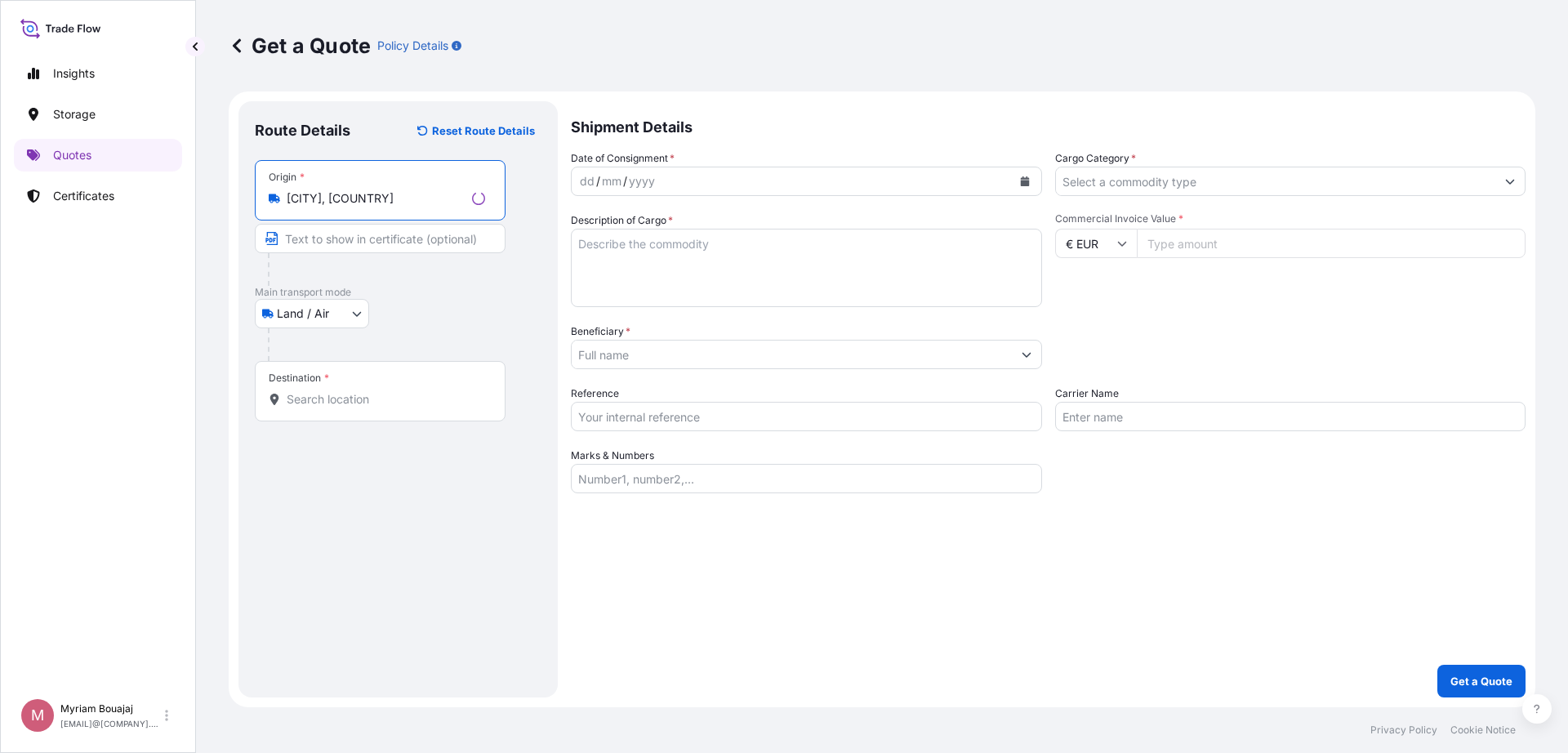 type on "[CITY], [COUNTRY]" 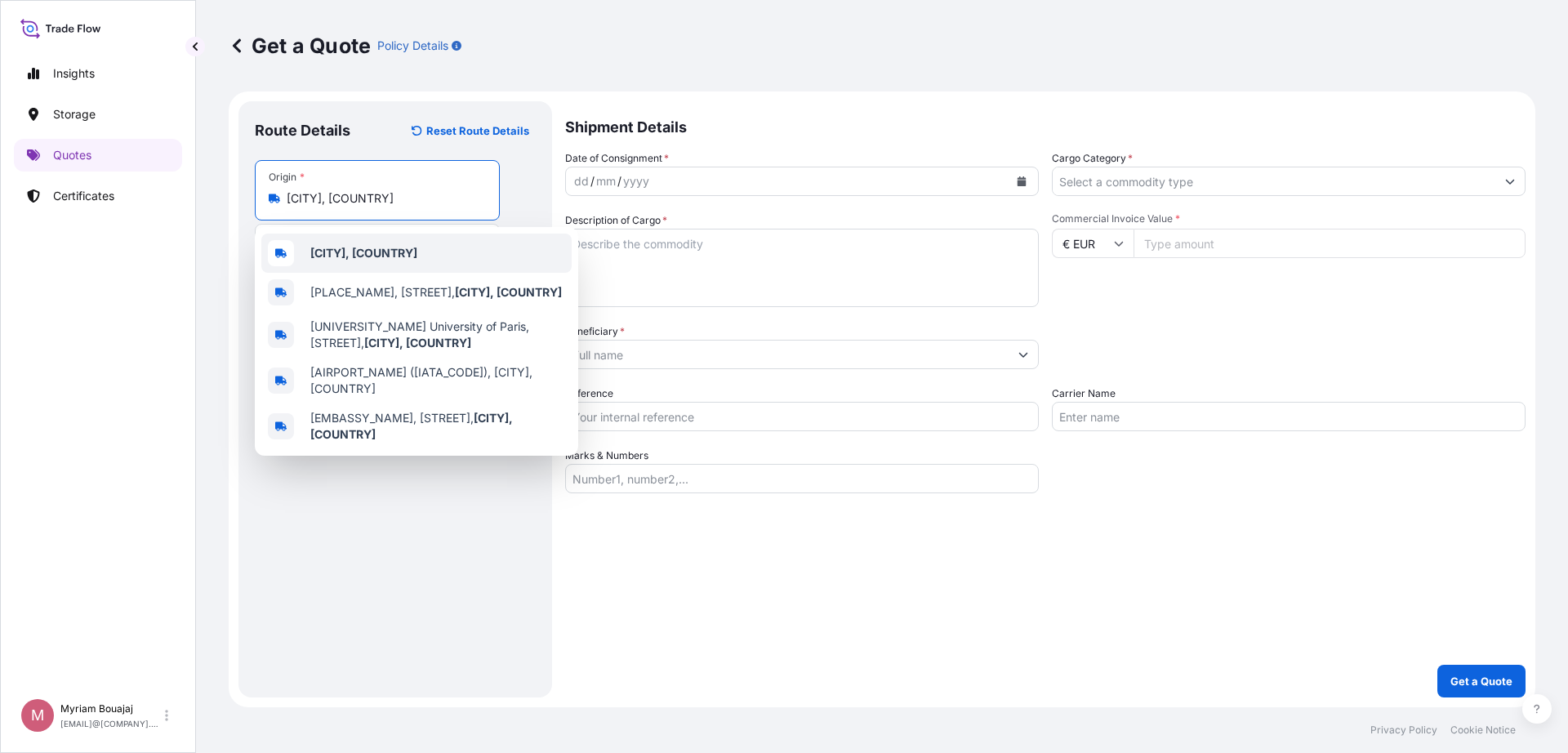 click on "[CITY], [COUNTRY]" at bounding box center (416, 253) 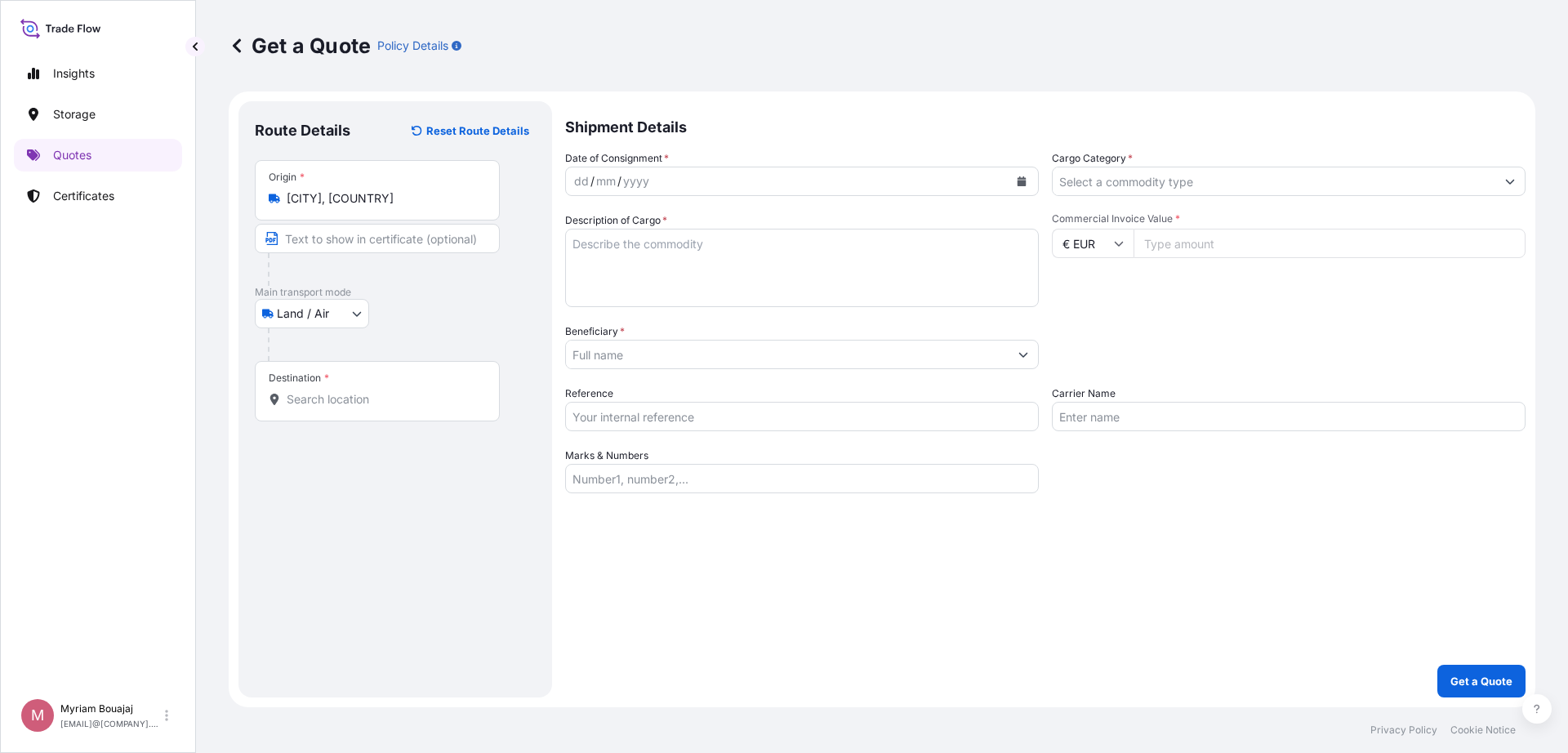 click on "Destination *" at bounding box center (377, 391) 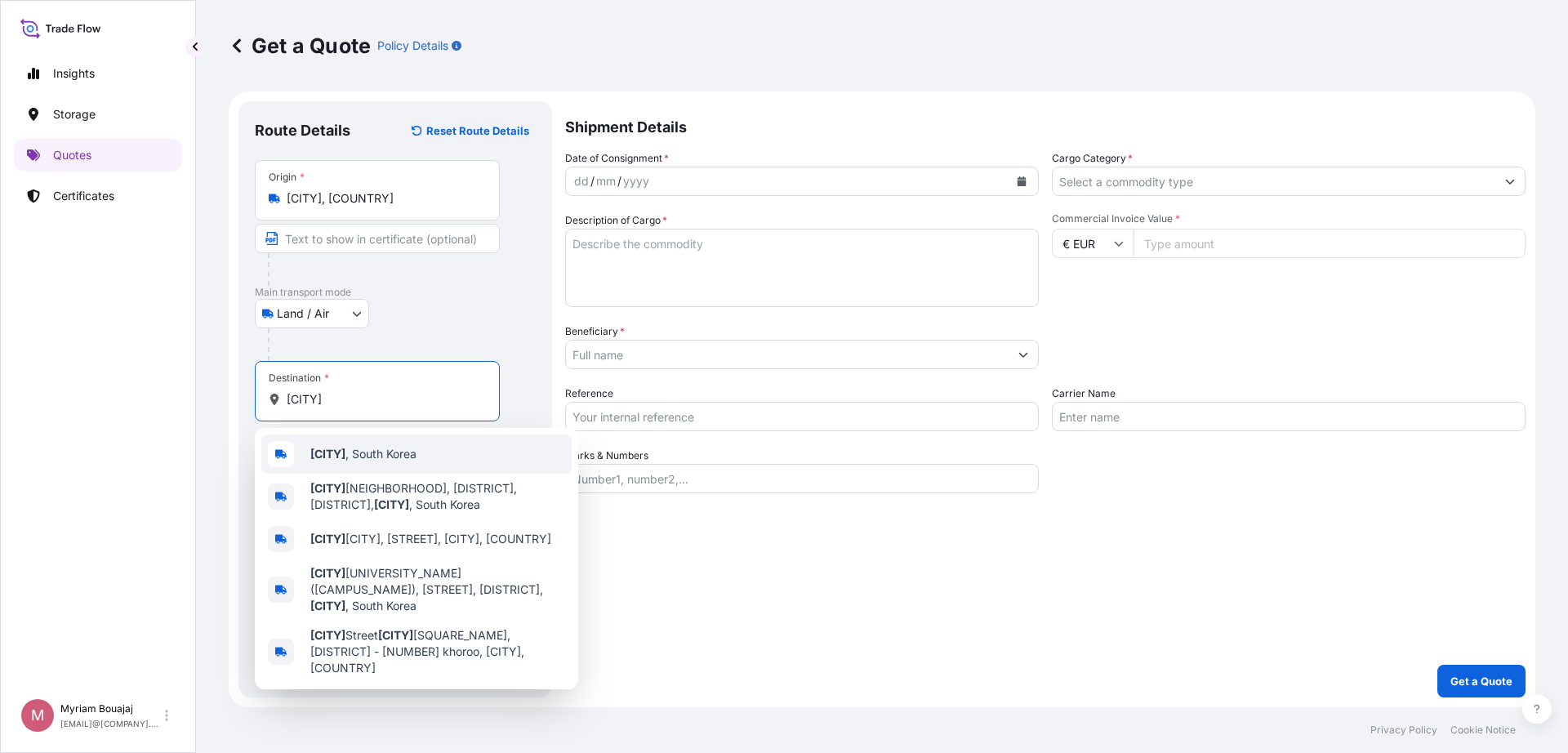 click on "[CITY], [COUNTRY]" at bounding box center (363, 454) 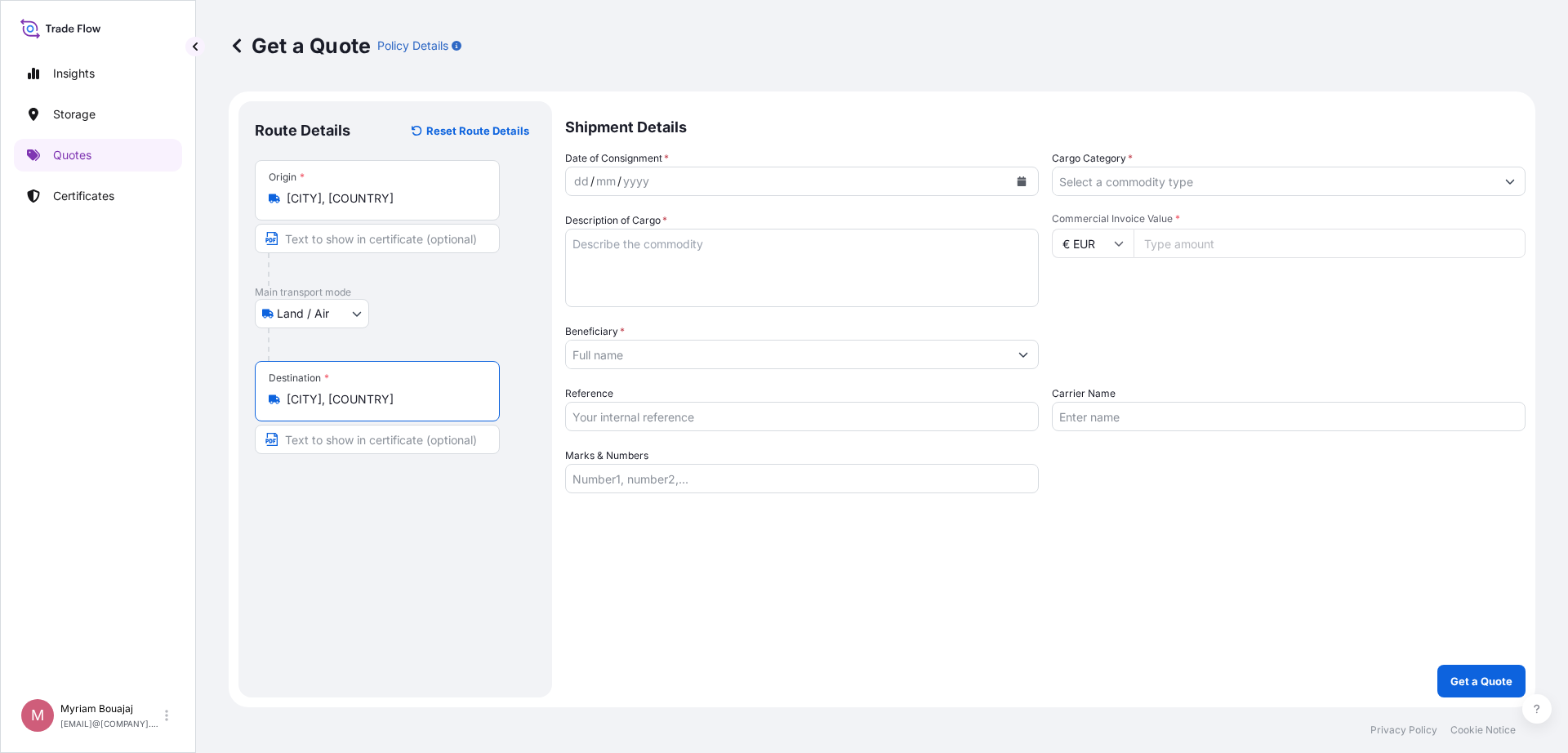 type on "[CITY], [COUNTRY]" 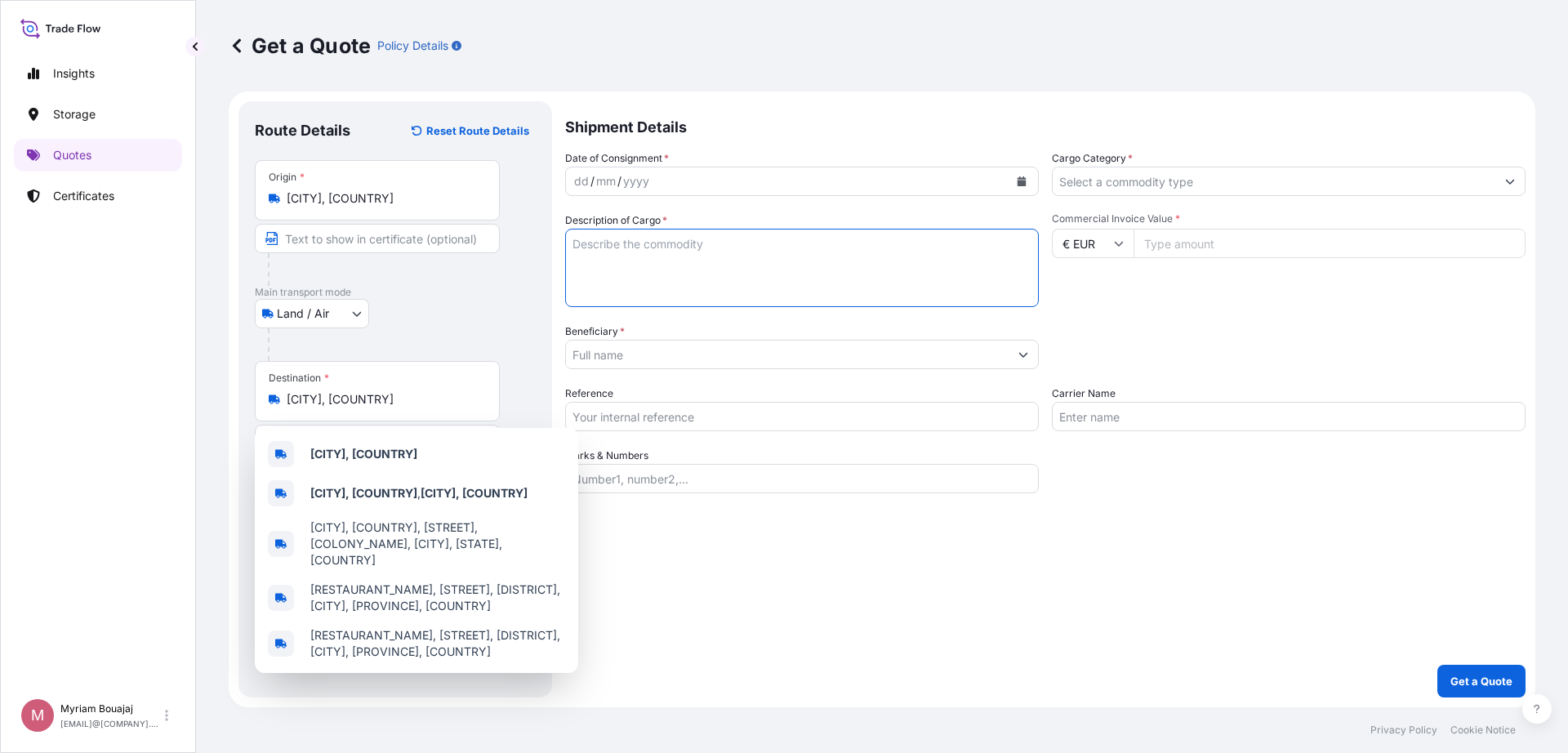 click on "Description of Cargo *" at bounding box center (802, 268) 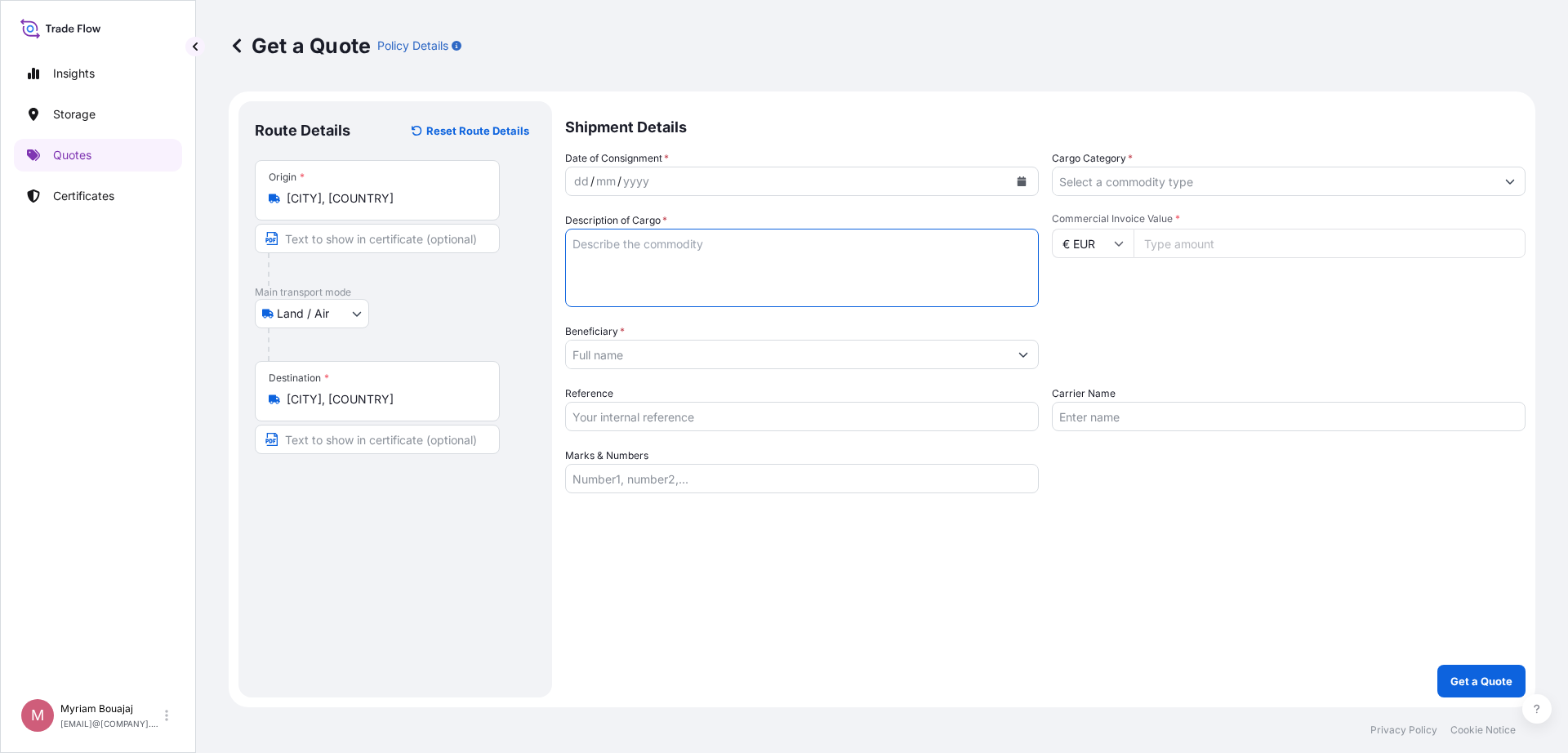 paste on "[PRODUCT_CODE] + [PRODUCT_CODE]" 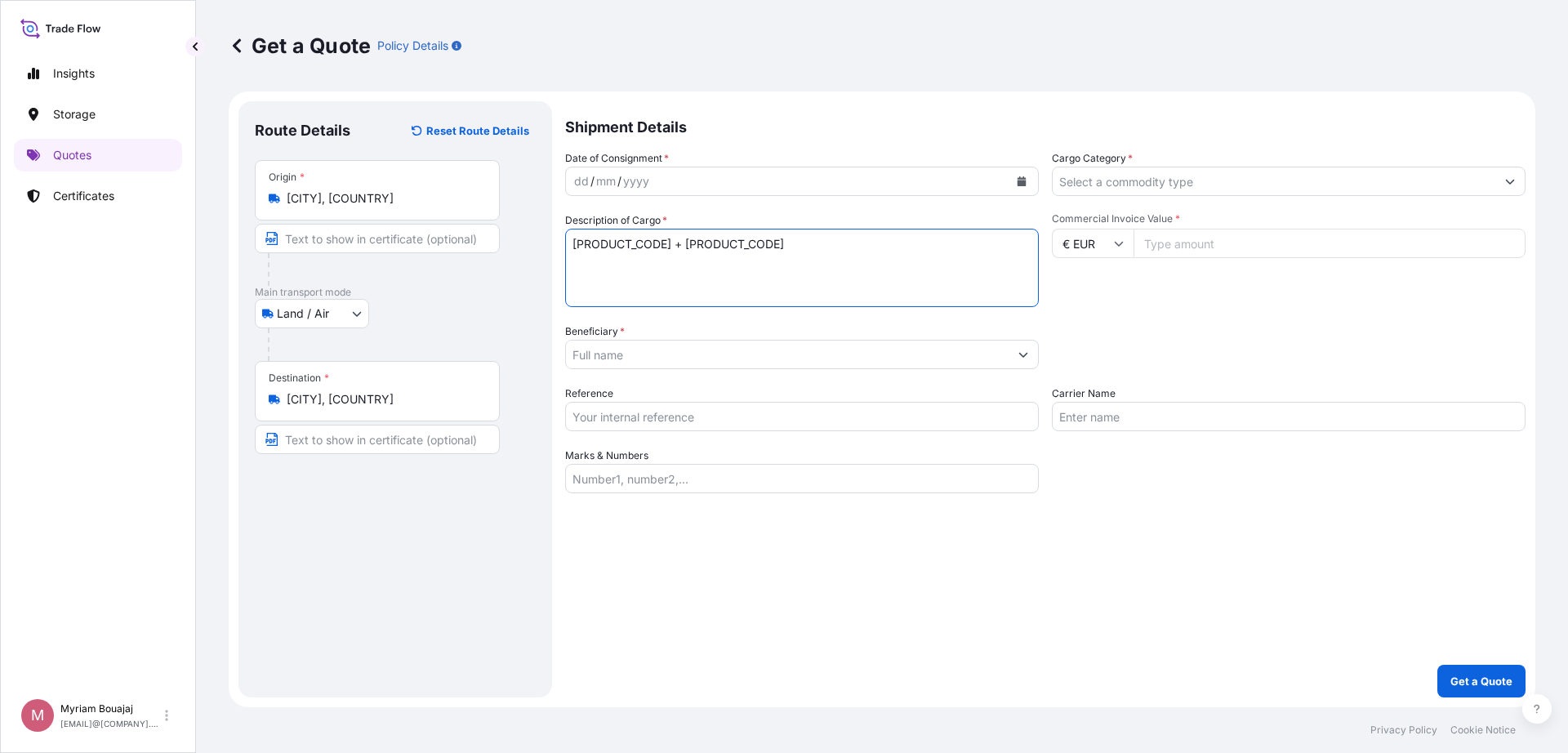 type on "[PRODUCT_CODE] + [PRODUCT_CODE]" 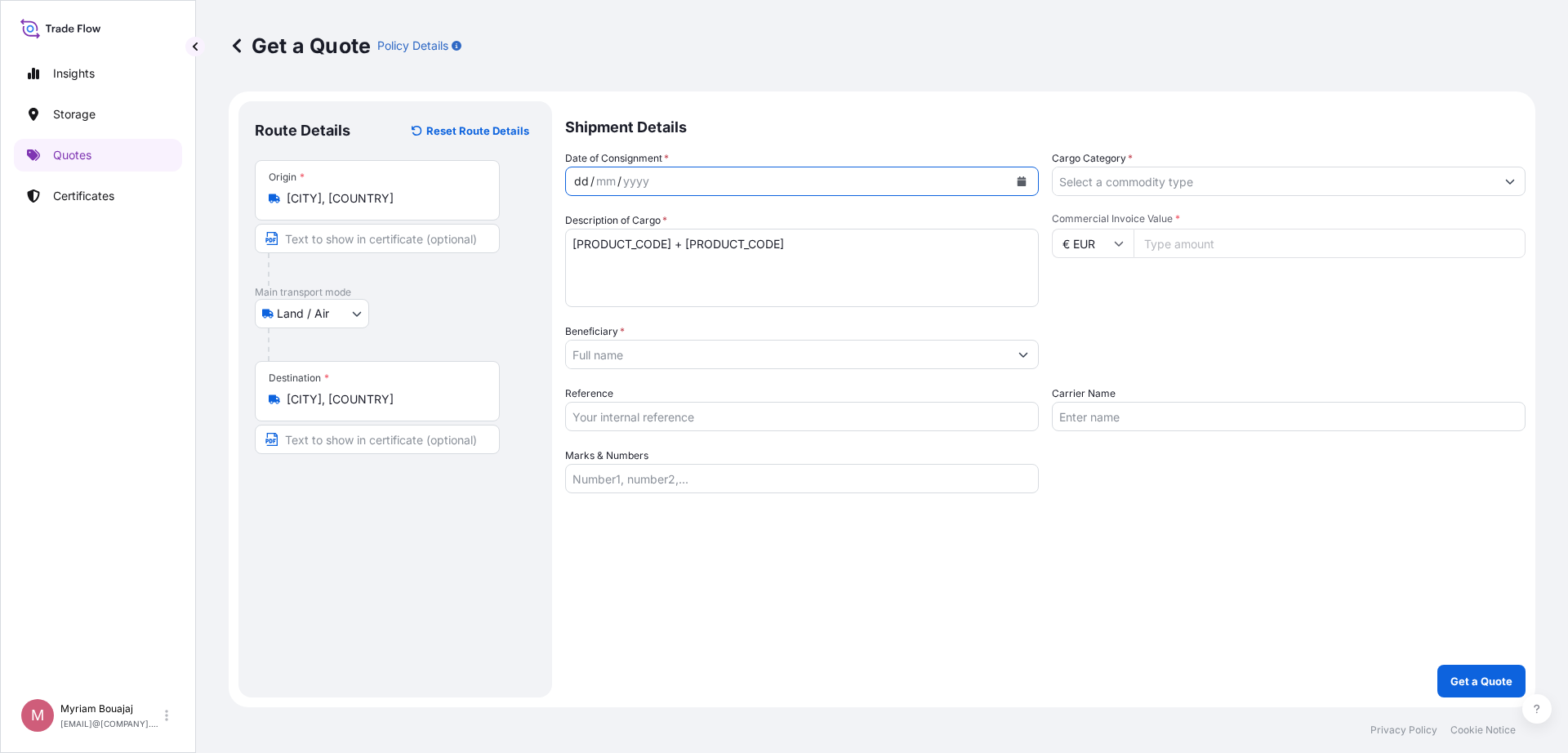 click on "dd / mm / yyyy" at bounding box center (787, 181) 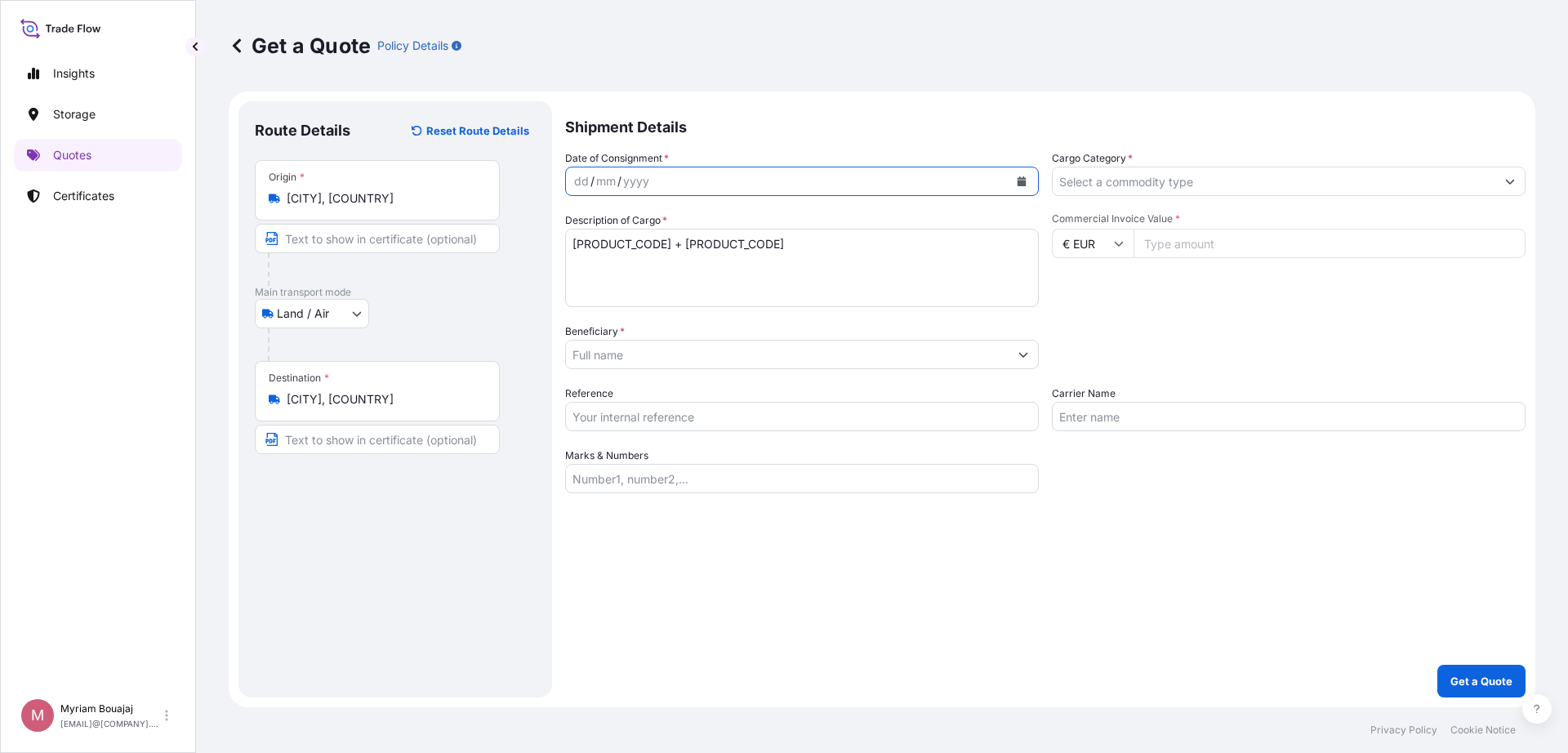 click 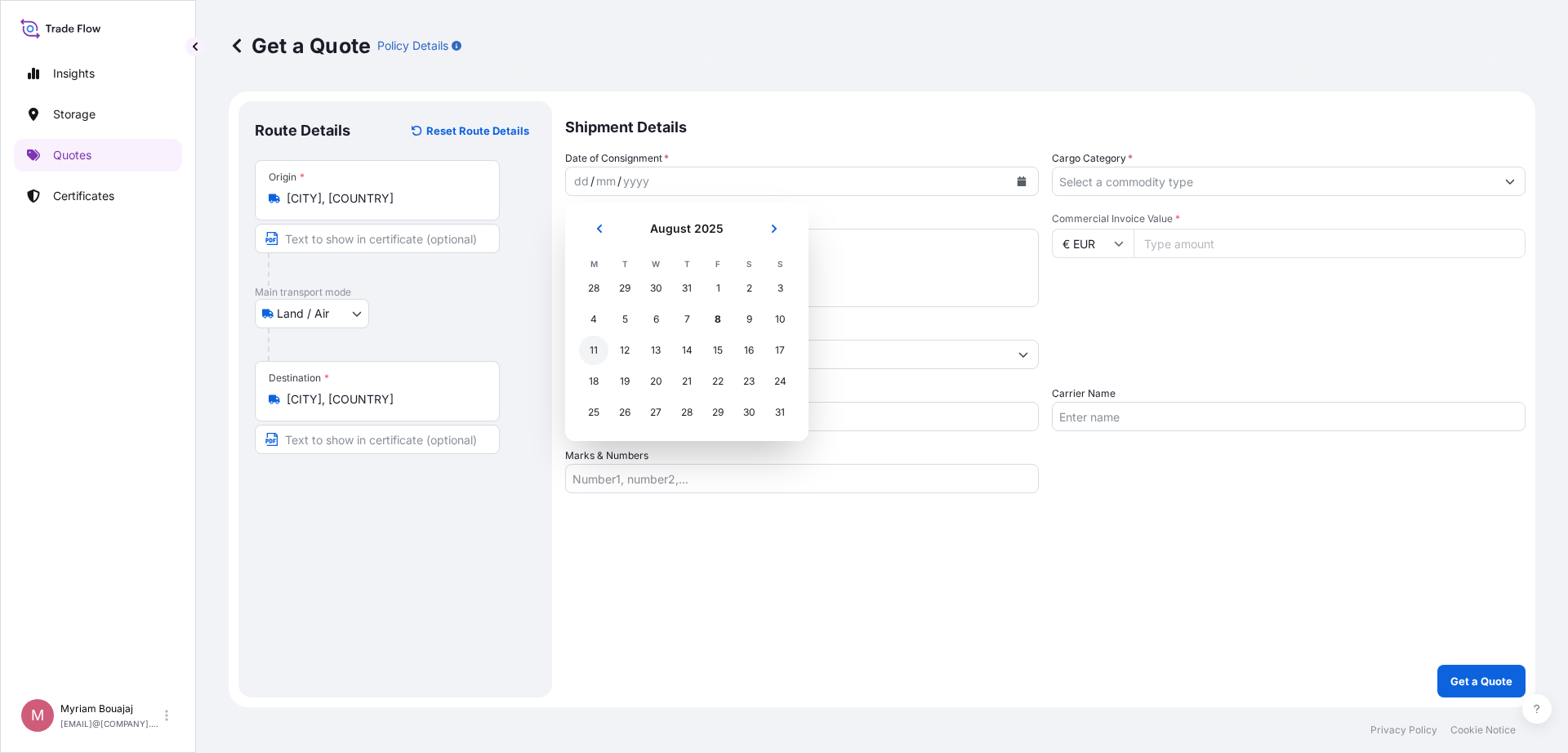 click on "11" at bounding box center [594, 350] 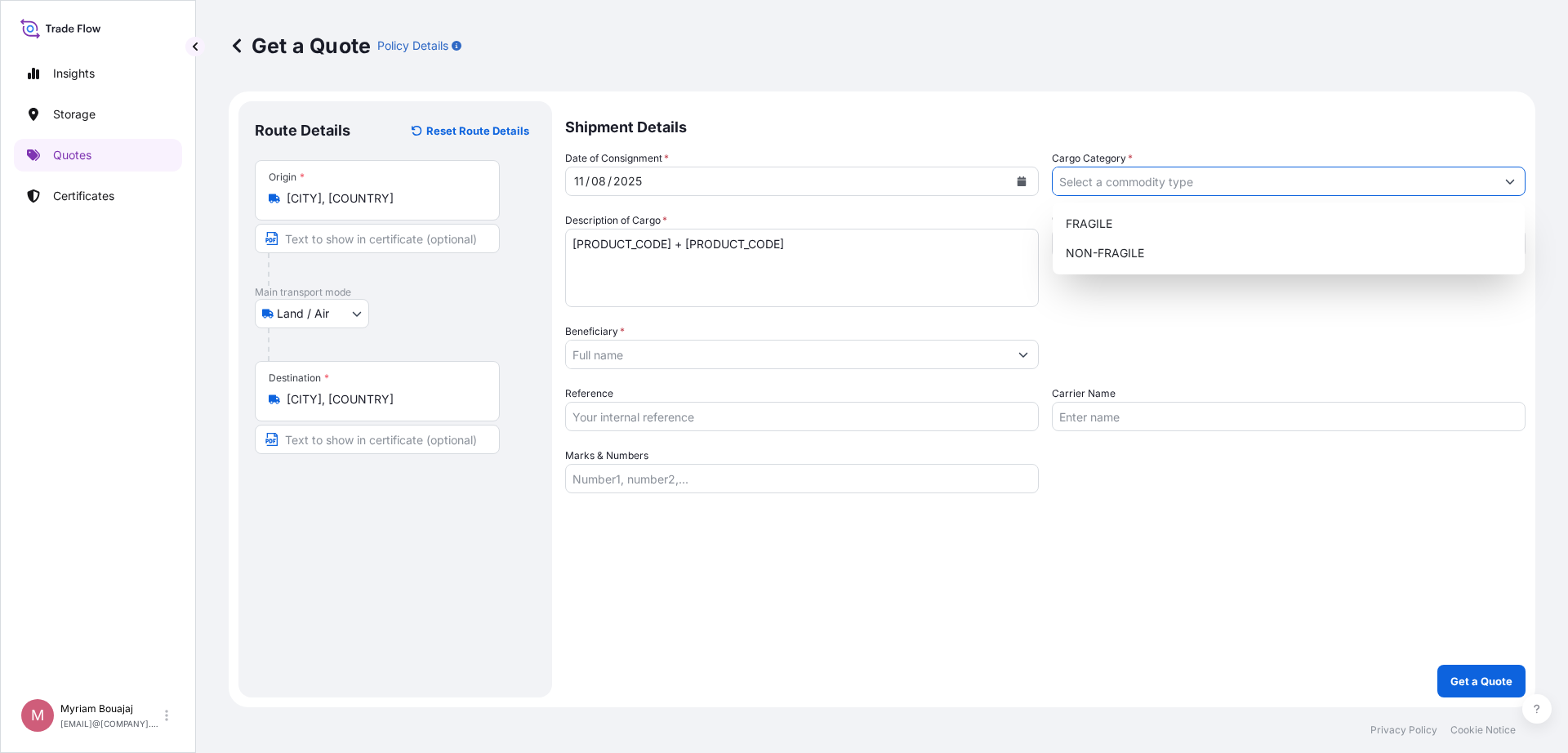 click on "Cargo Category *" at bounding box center [1274, 181] 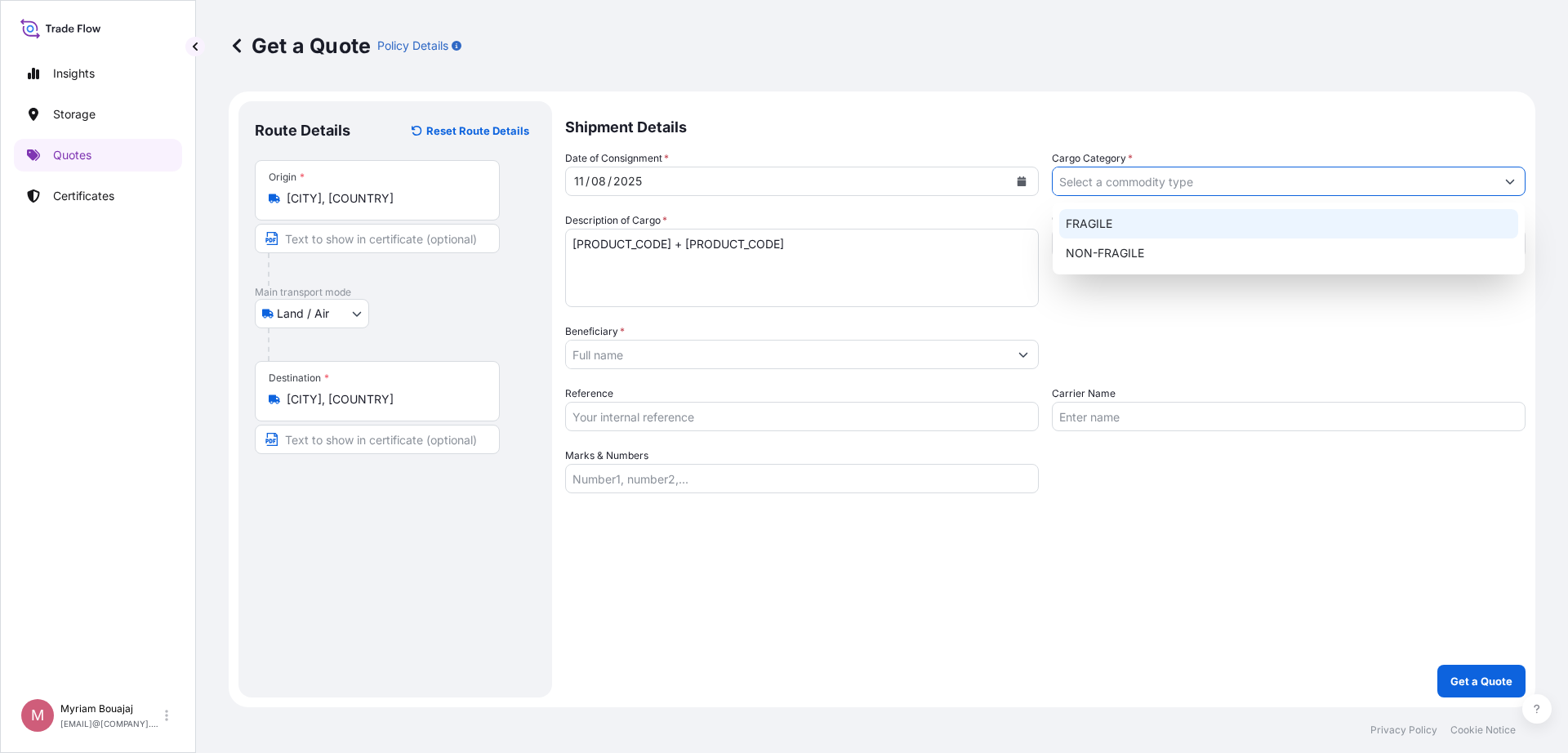 click on "FRAGILE" at bounding box center (1289, 224) 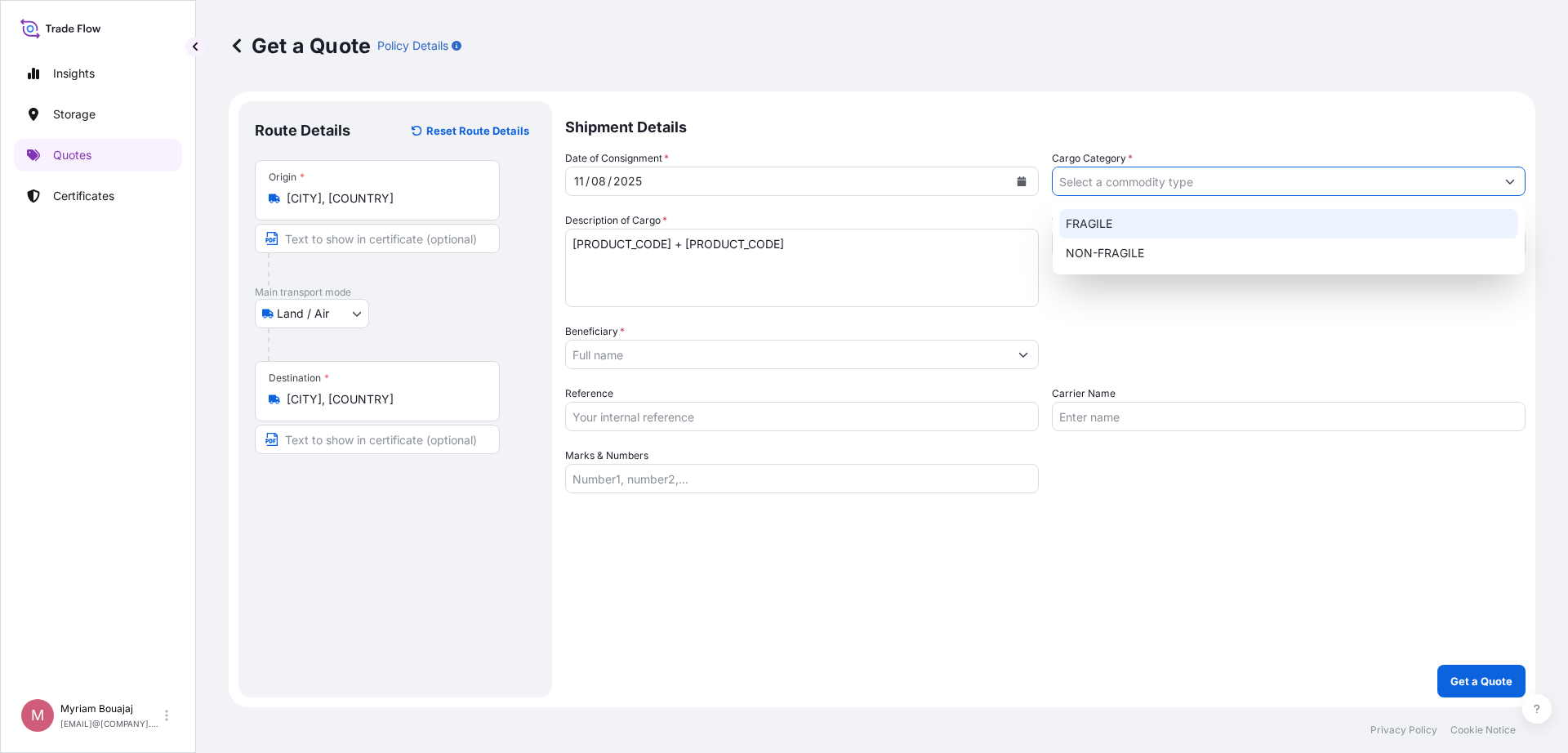type on "FRAGILE" 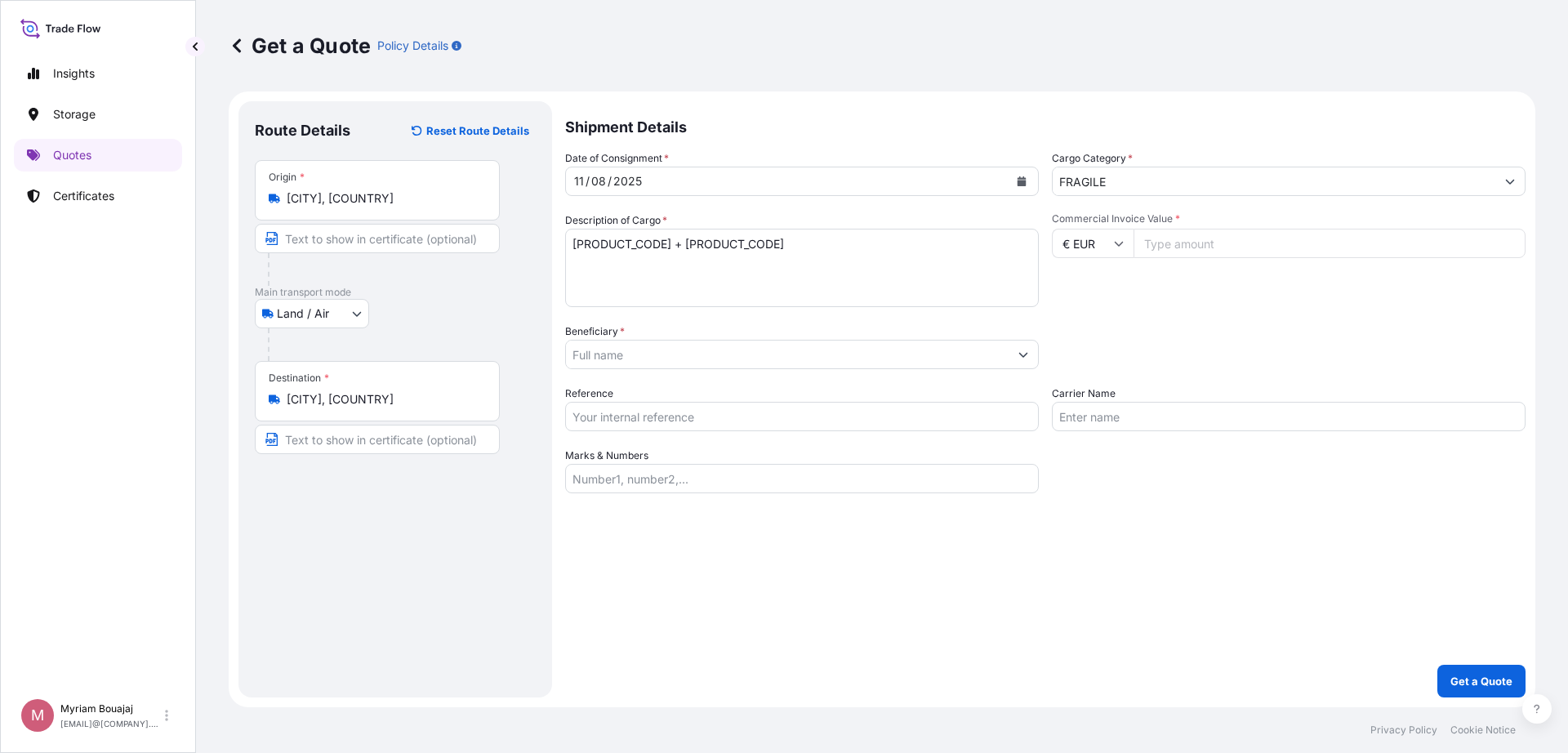 click on "Date of Consignment * [DATE] Cargo Category * FRAGILE Description of Cargo * [PRODUCT_CODE] + [PRODUCT_CODE] Commercial Invoice Value   * € EUR Beneficiary * [COMPANY] Packing Category Type to search a container mode Please select a primary mode of transportation first. Reference Carrier Name Marks & Numbers" at bounding box center (1045, 322) 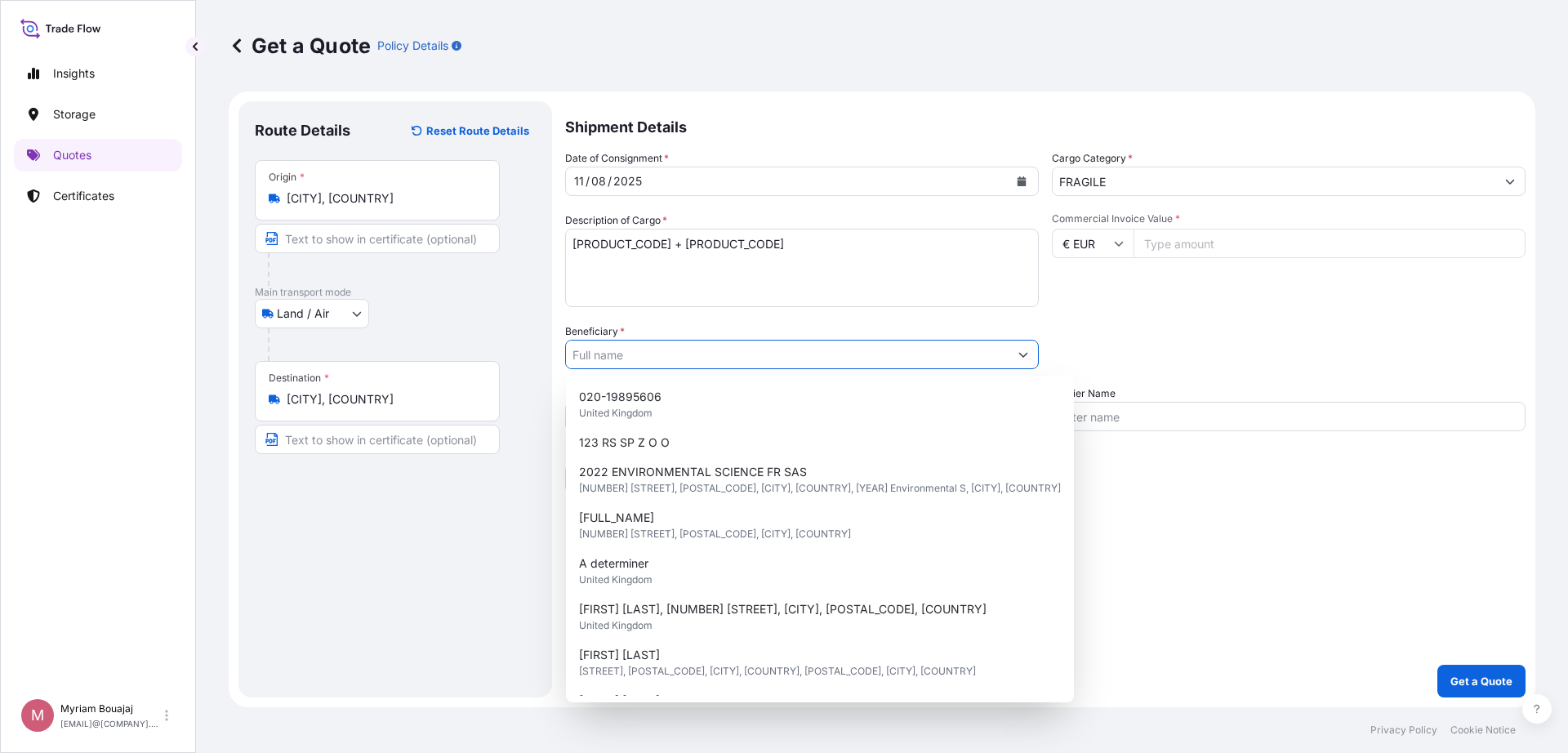 paste on "[COMPANY]" 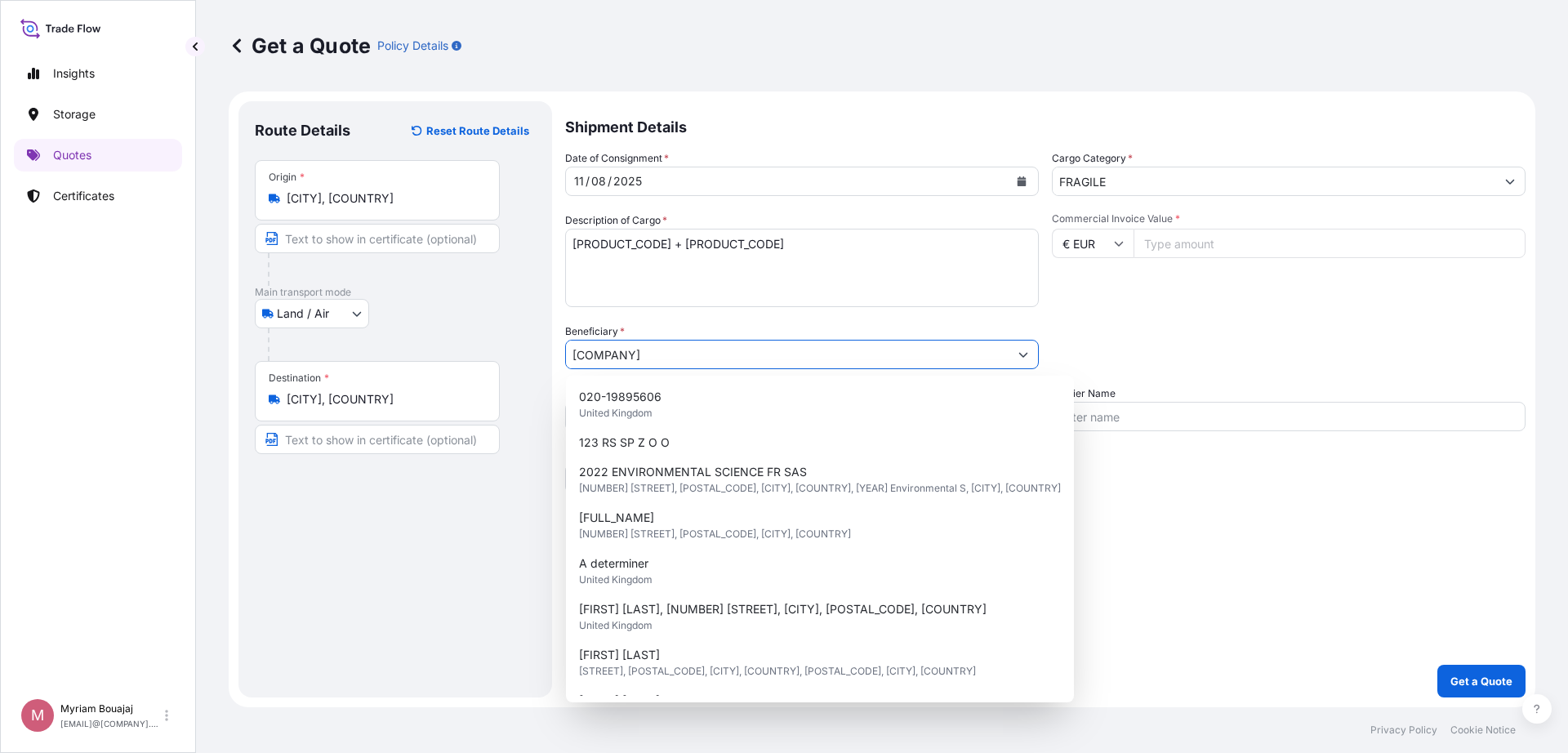 click on "[COMPANY]" at bounding box center [787, 354] 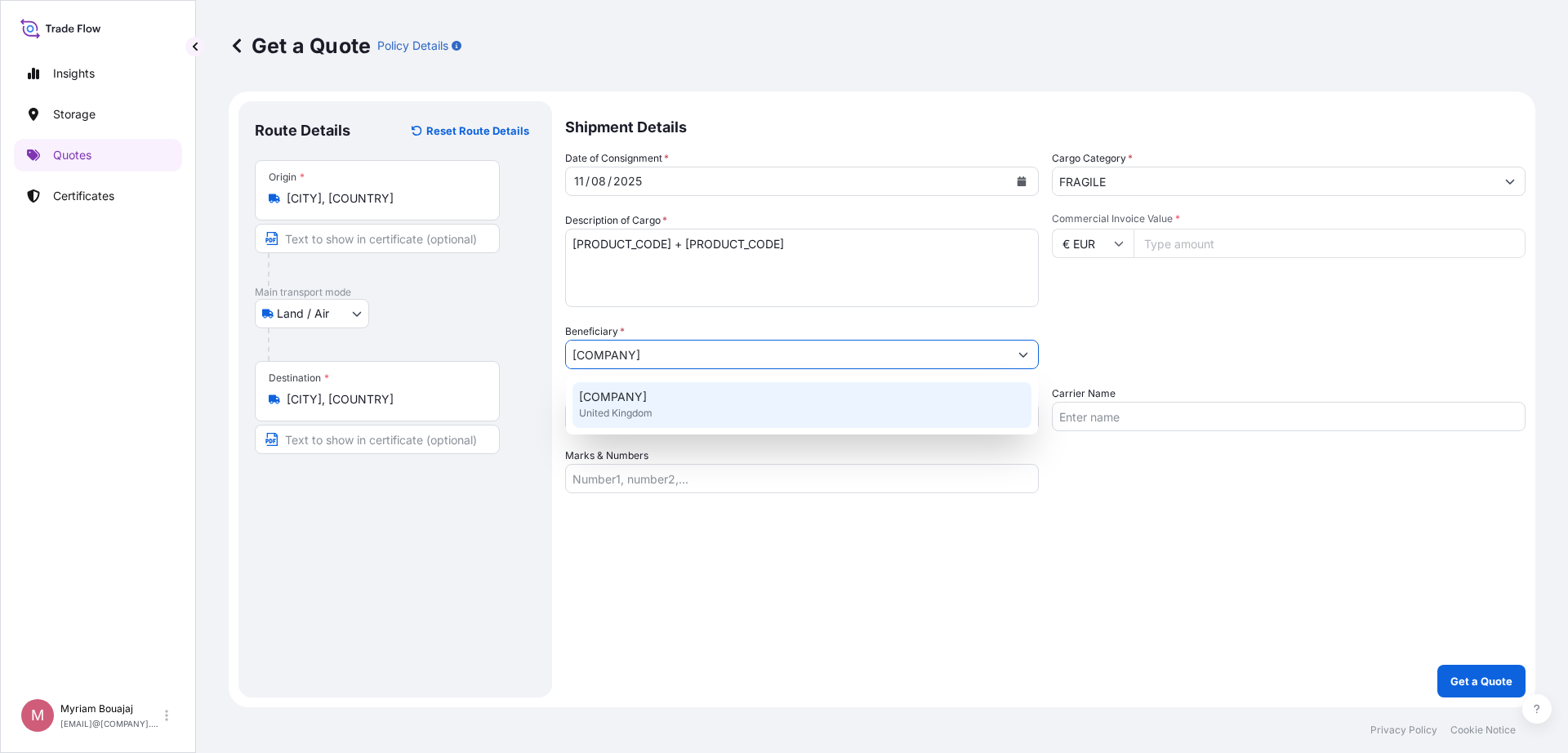 click on "United Kingdom" at bounding box center [616, 413] 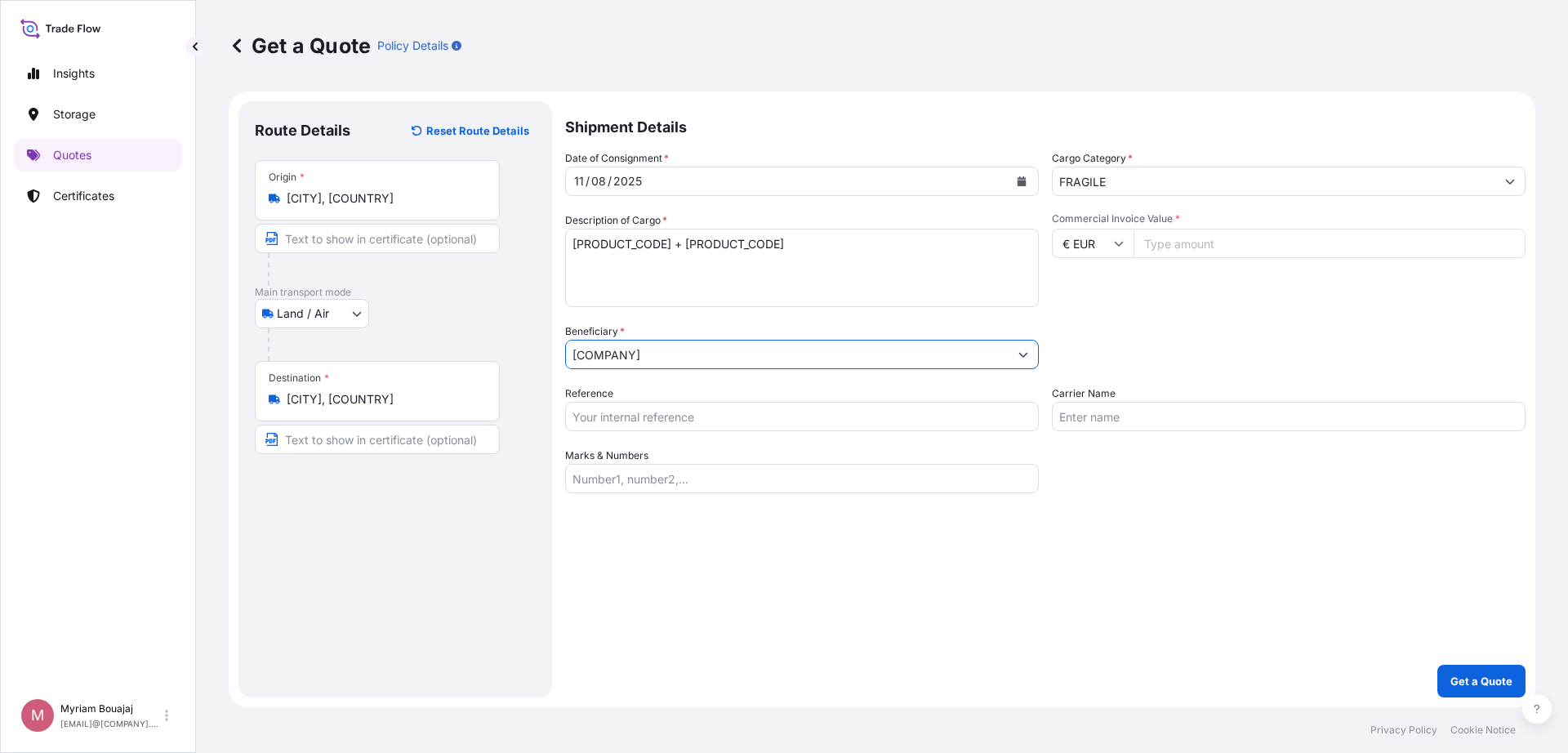 type on "[COMPANY]" 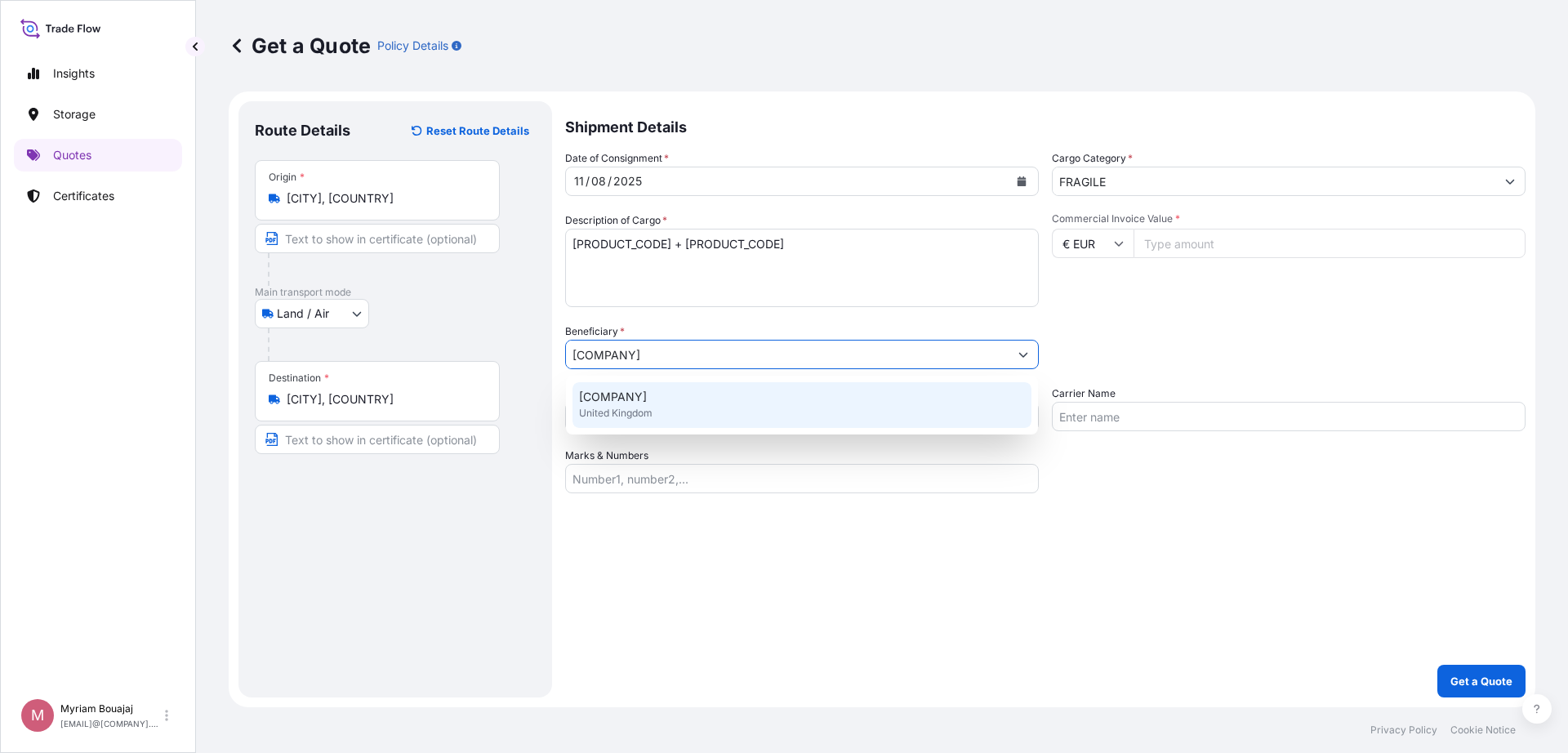 click on "[COMPANY] [COUNTRY]" at bounding box center [802, 405] 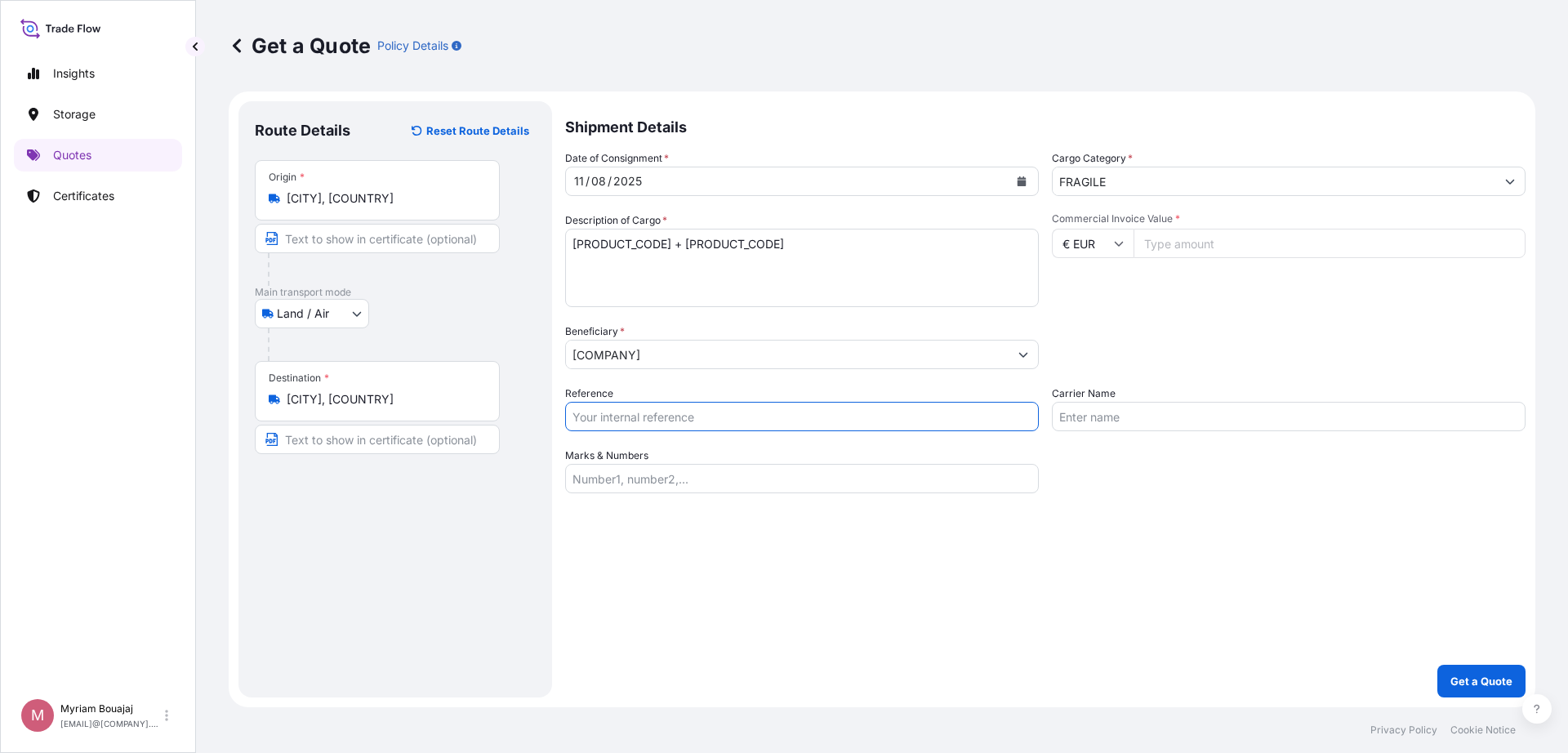 paste on "[NUMBER]." 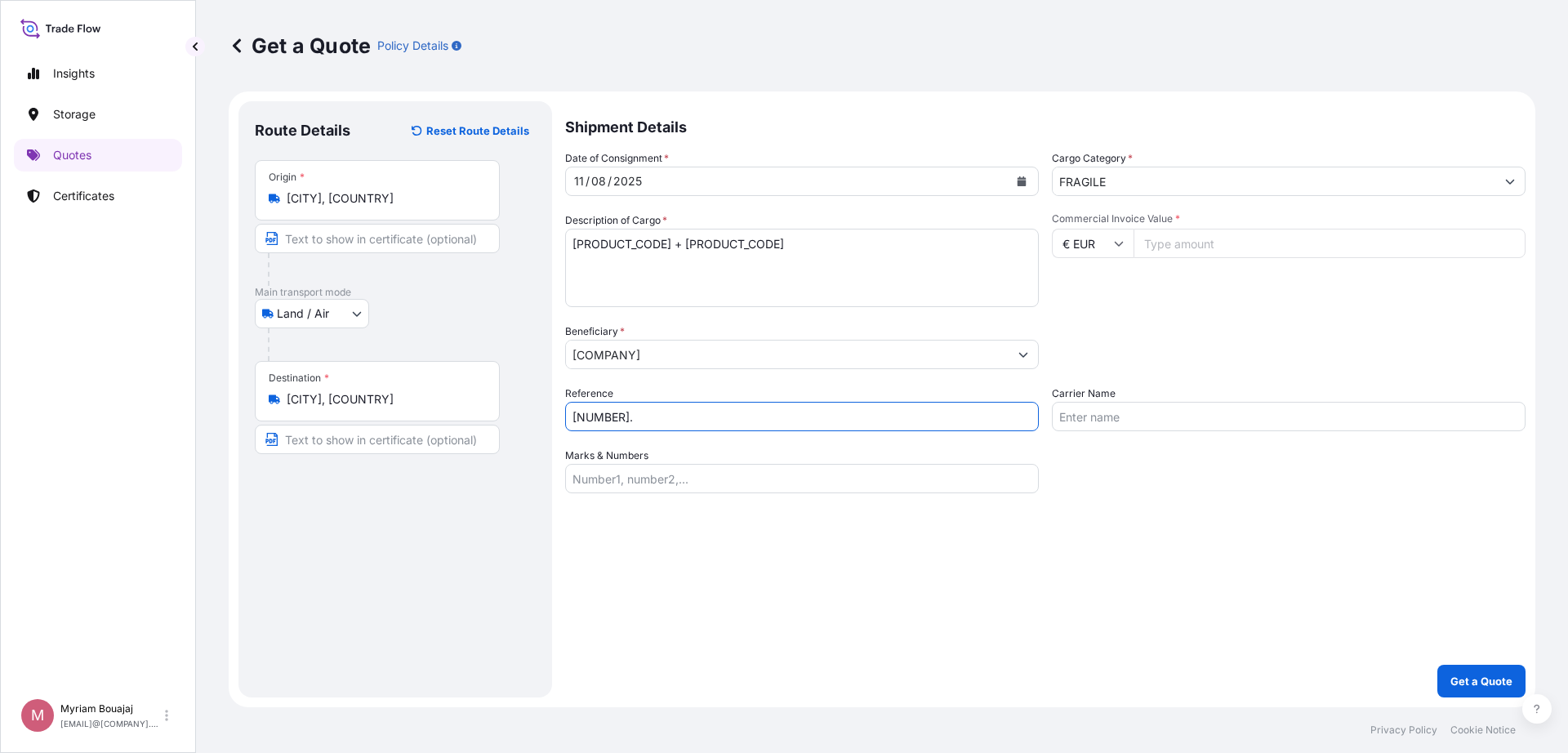click on "[NUMBER]." at bounding box center (802, 417) 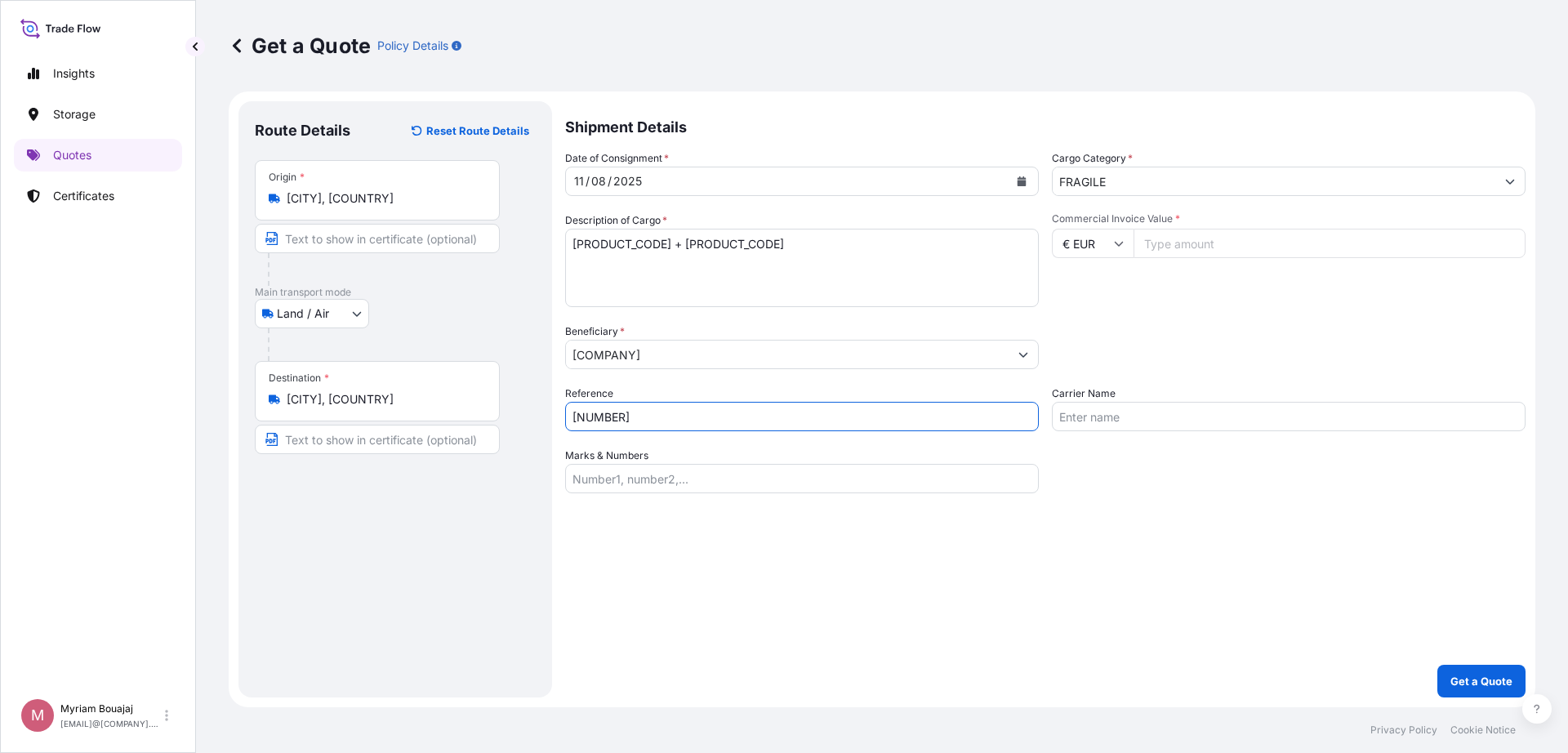 type on "[NUMBER]" 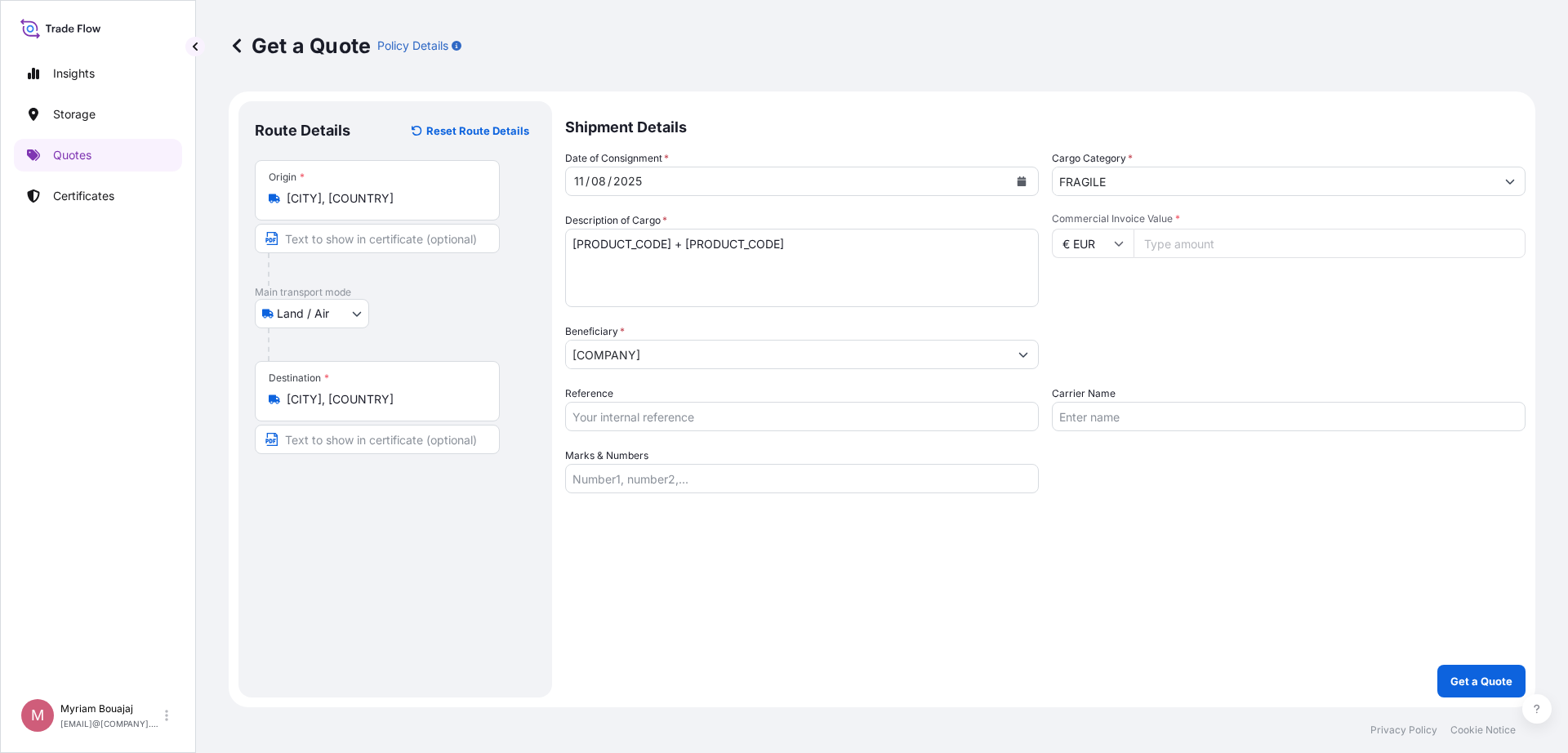 click on "Commercial Invoice Value   *" at bounding box center [1330, 243] 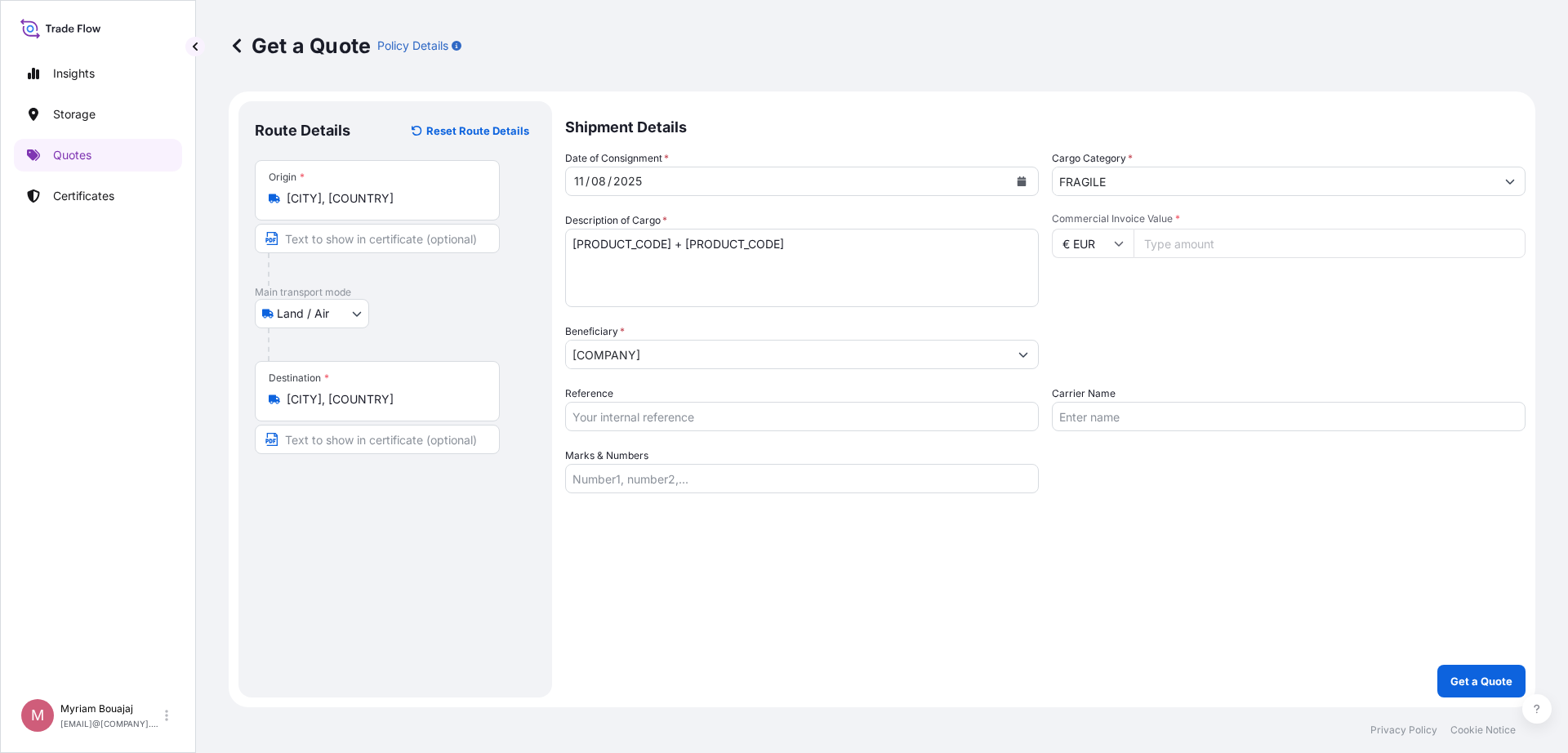 type on "[NUMBER]" 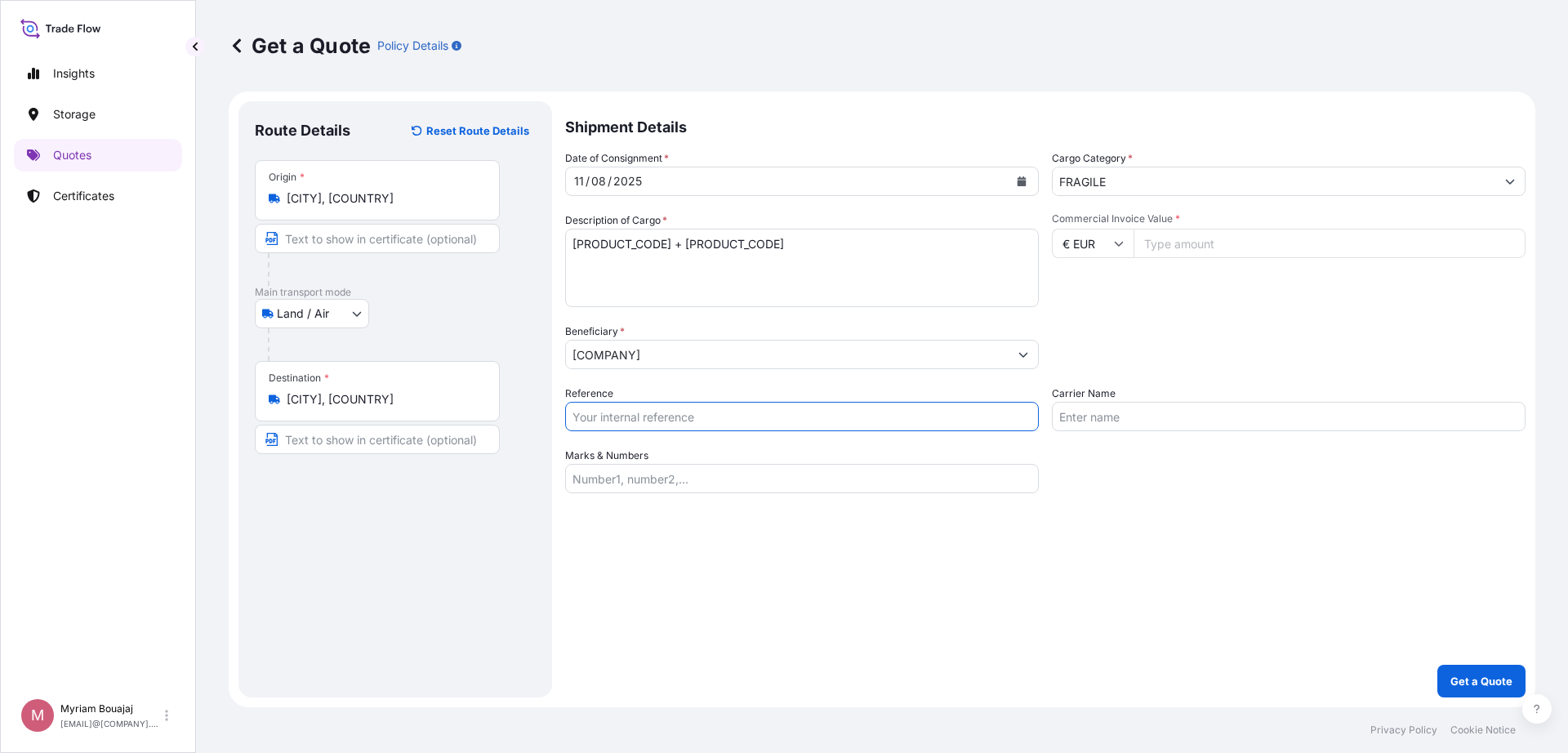 click on "Reference" at bounding box center (802, 417) 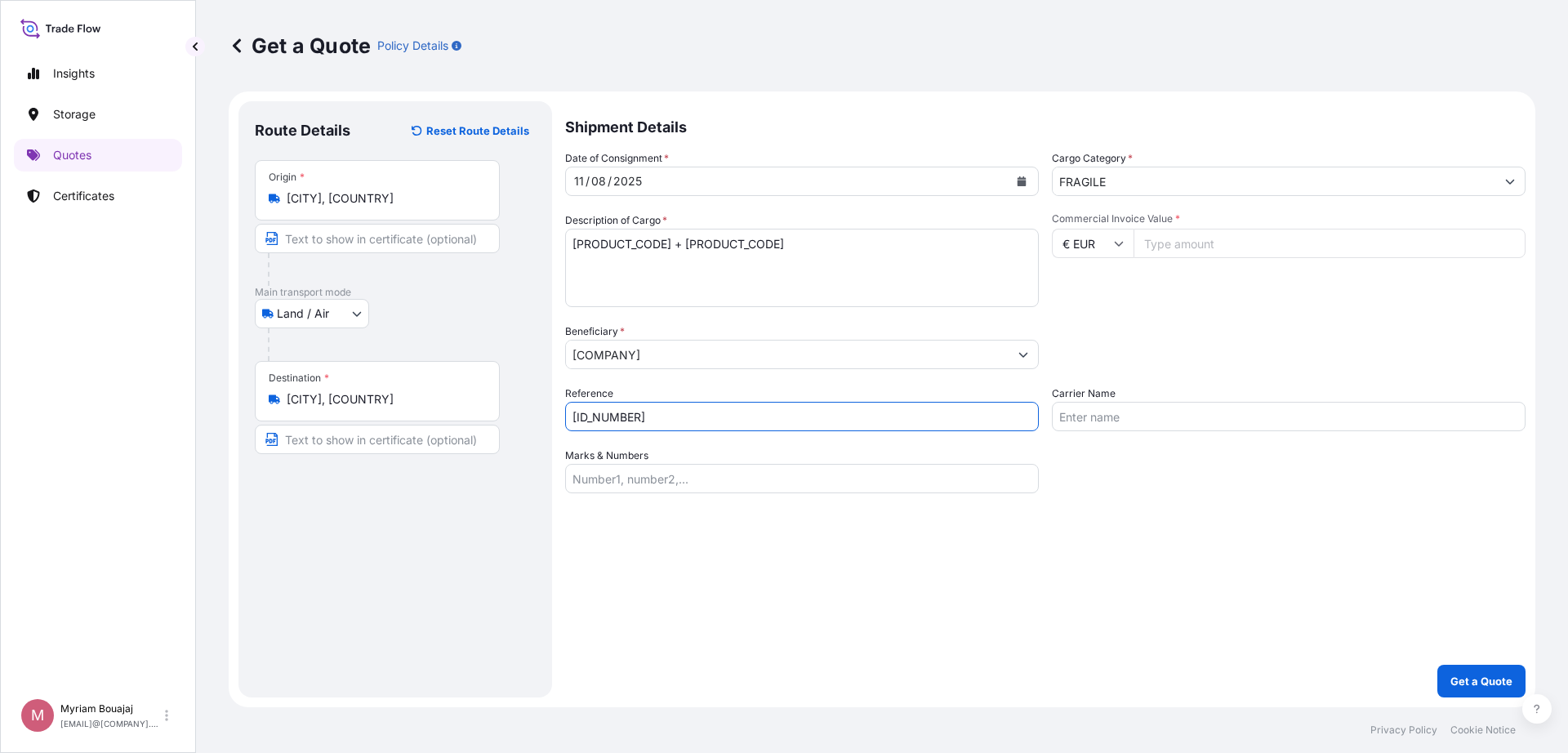 type on "[ID_NUMBER]" 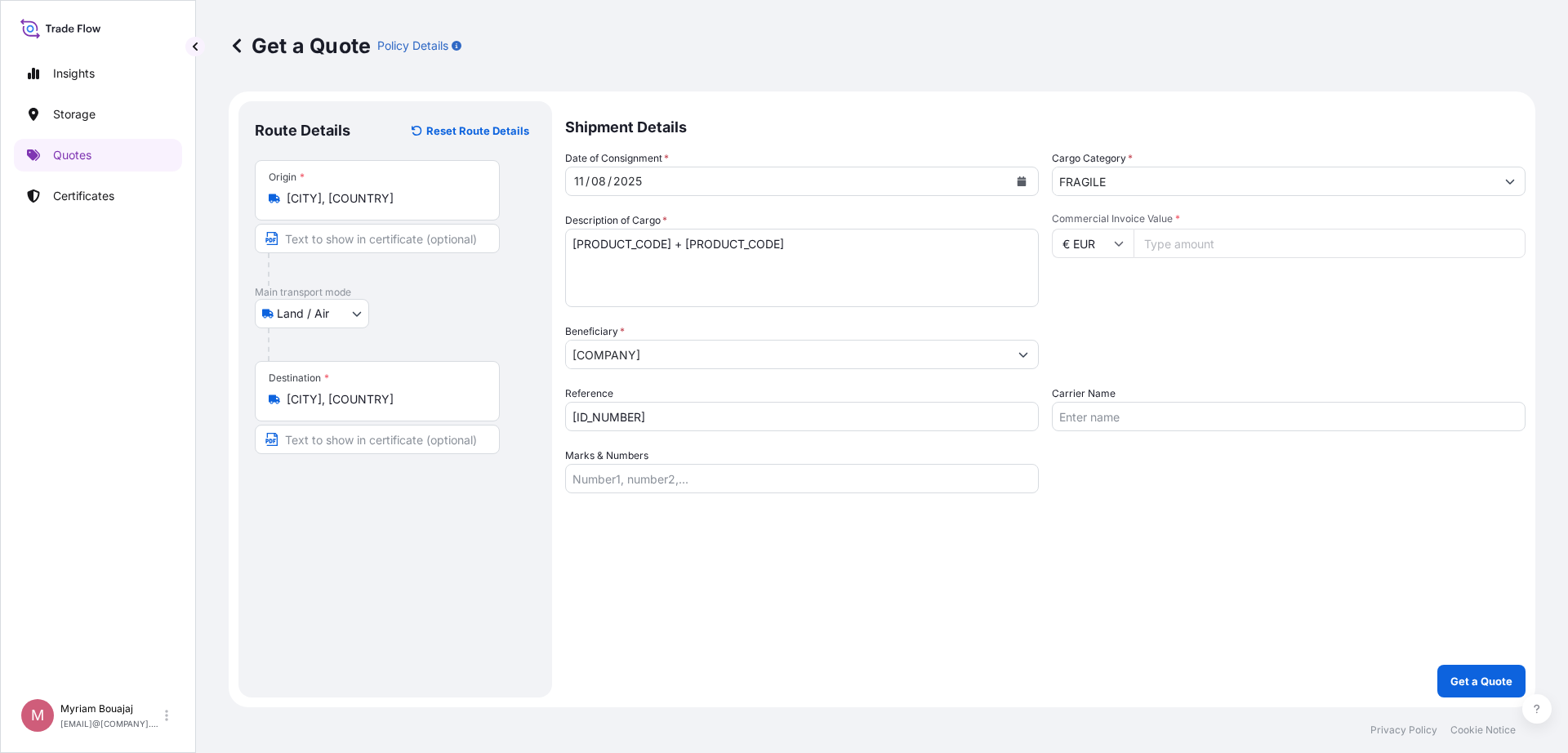 click on "Shipment Details Date of Consignment * [DATE] Cargo Category * FRAGILE Description of Cargo * [PRODUCT_CODE] + [PRODUCT_CODE] Commercial Invoice Value   * € EUR [NUMBER] Beneficiary * [COMPANY] Packing Category Type to search a container mode Please select a primary mode of transportation first. Reference [ID_NUMBER] Carrier Name Marks & Numbers Get a Quote" at bounding box center (1045, 399) 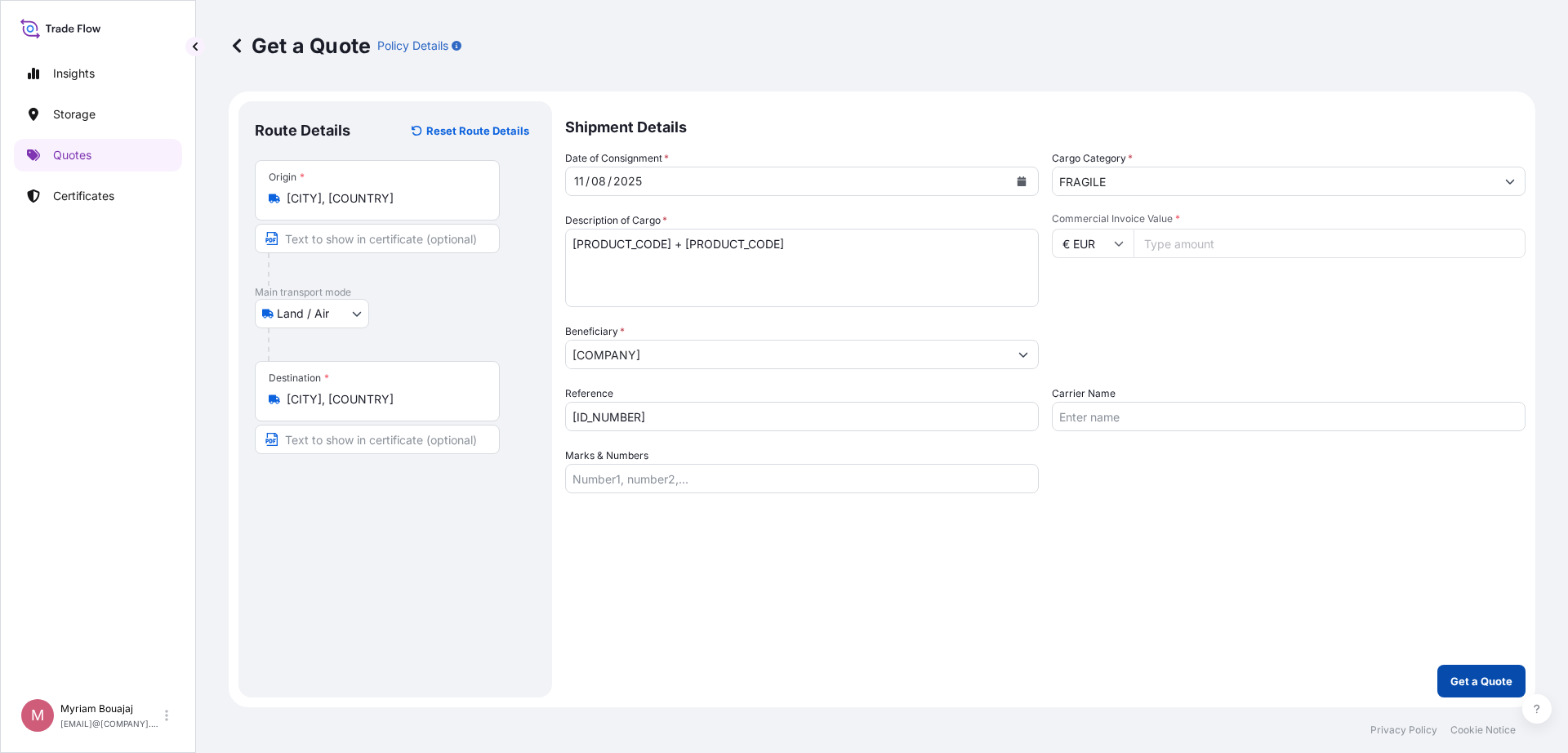 click on "Get a Quote" at bounding box center (1481, 681) 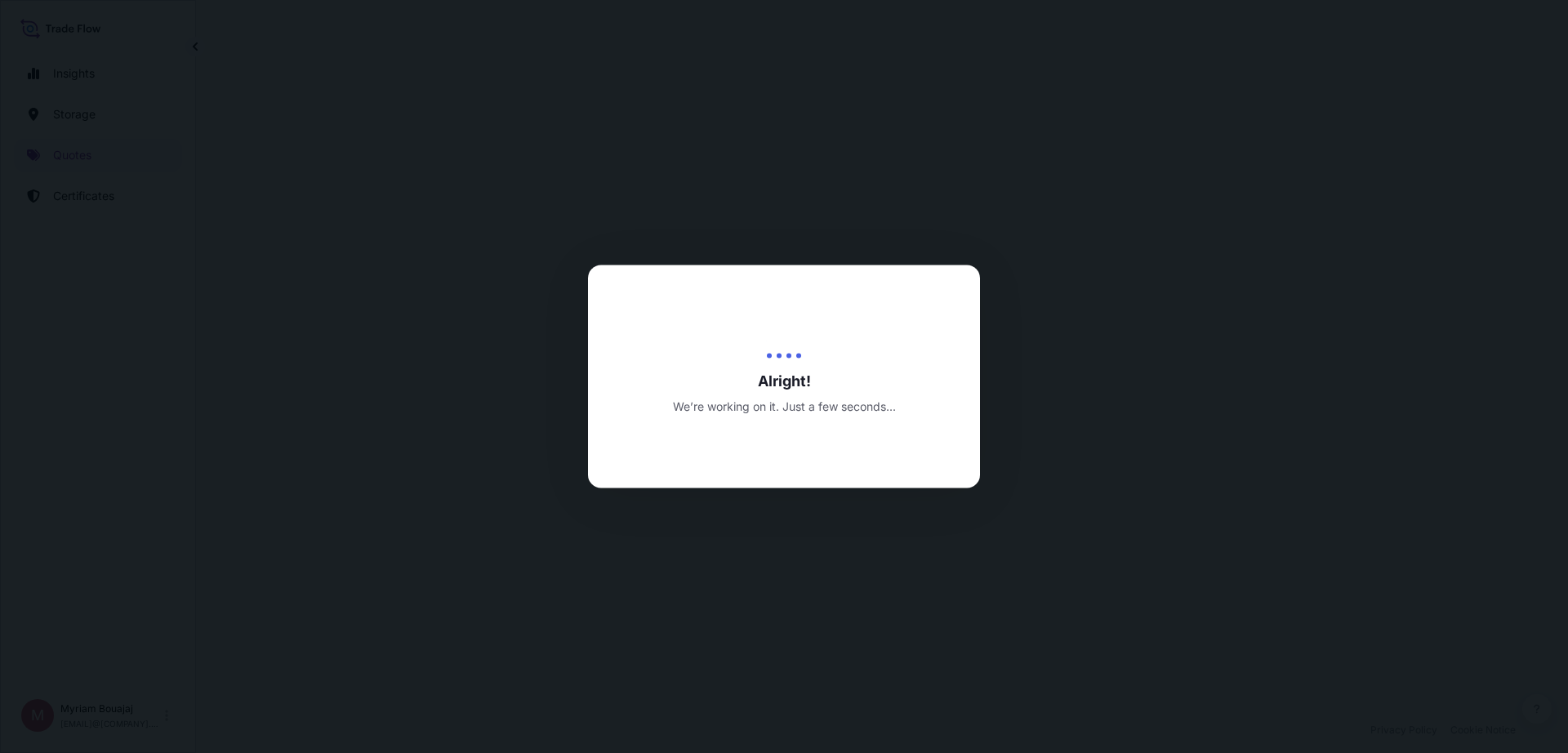select on "Land / Air" 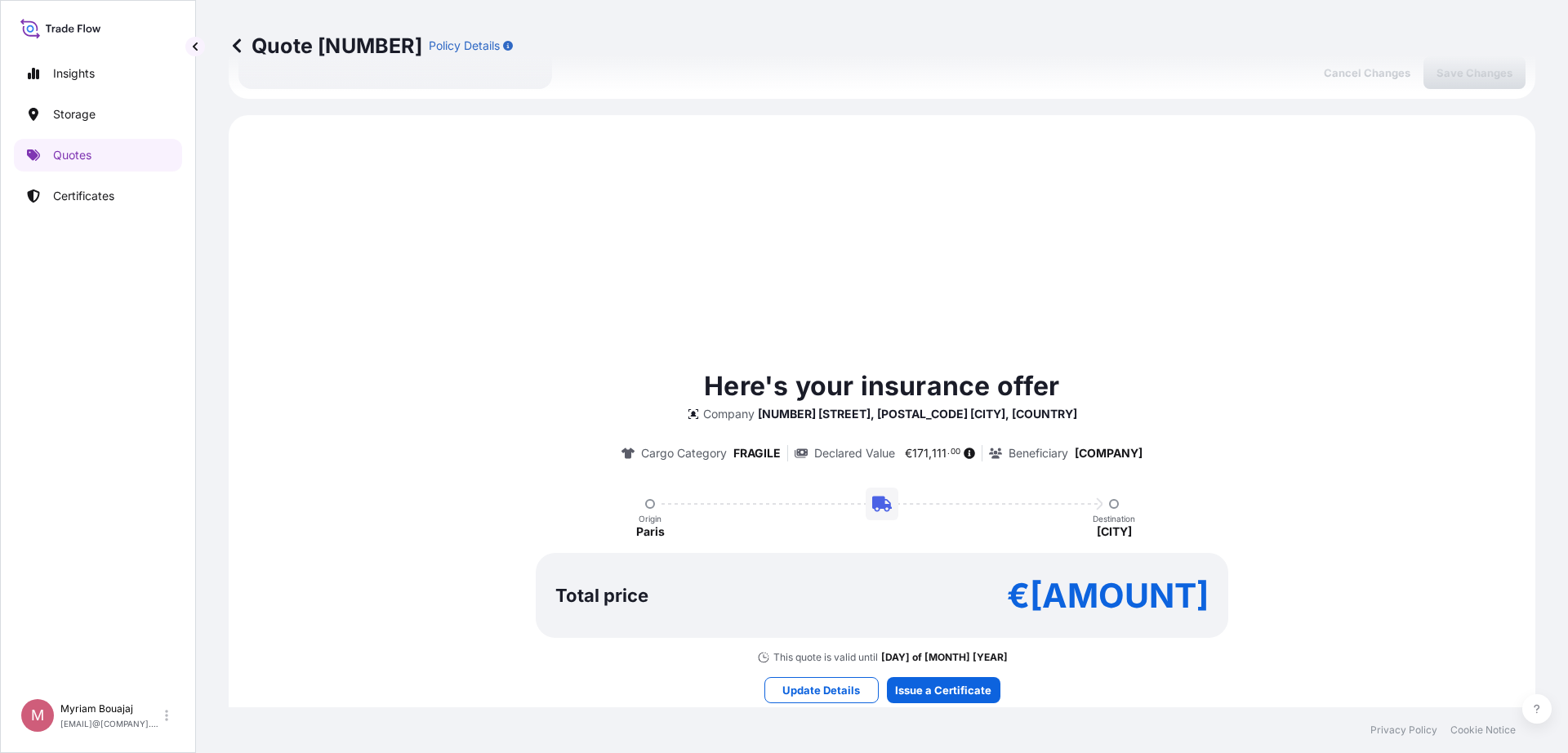 scroll, scrollTop: 483, scrollLeft: 0, axis: vertical 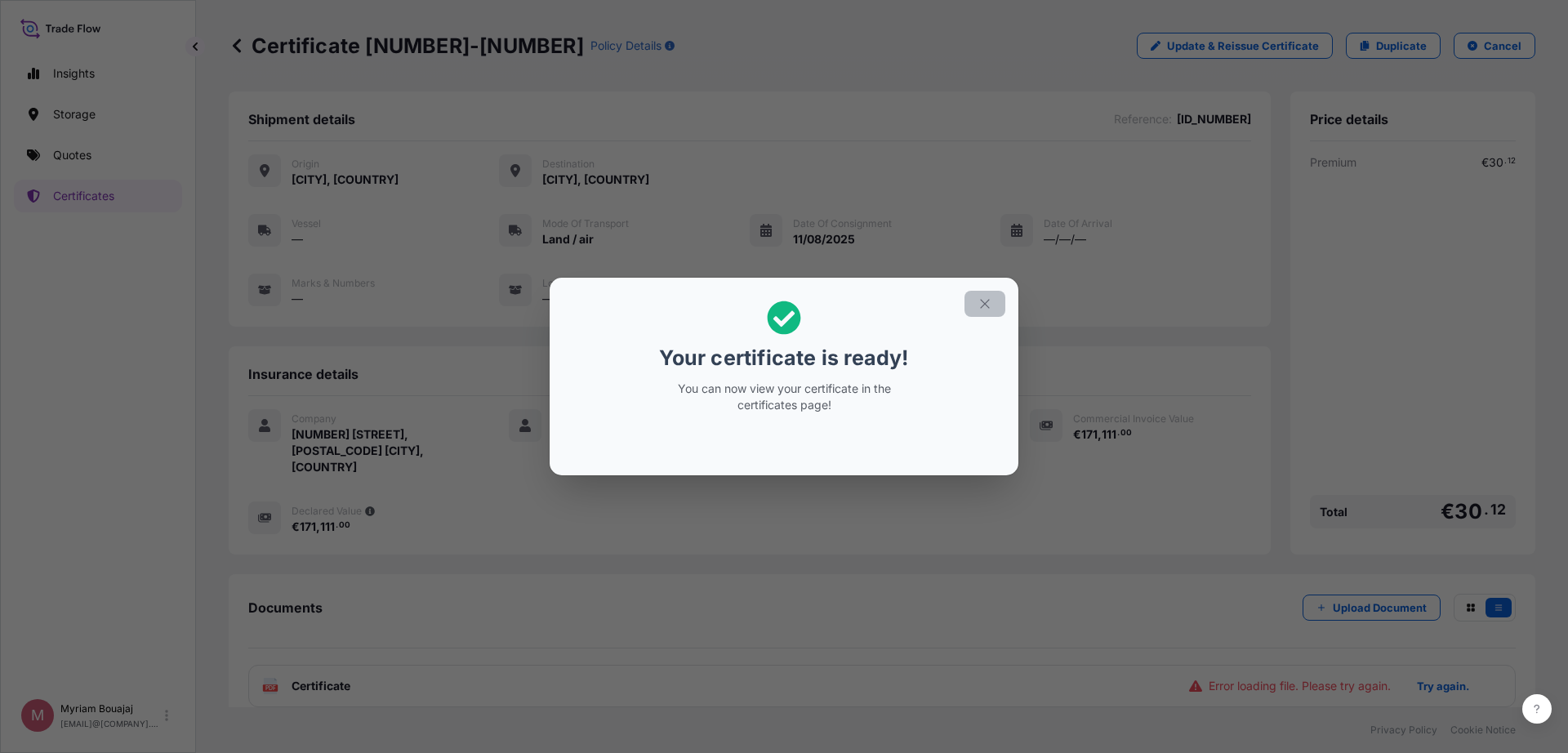 click at bounding box center [985, 304] 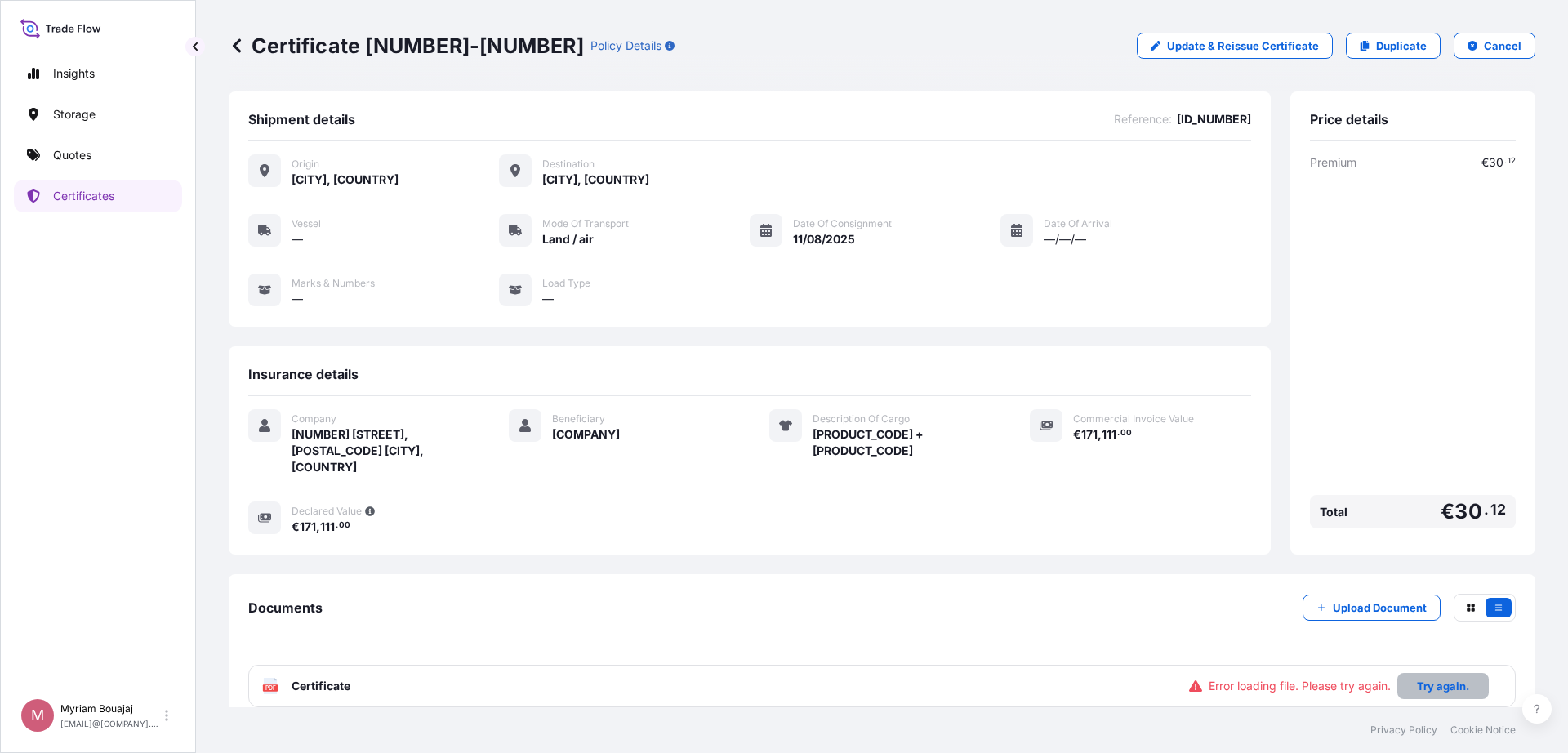 click on "Try again." at bounding box center (1443, 686) 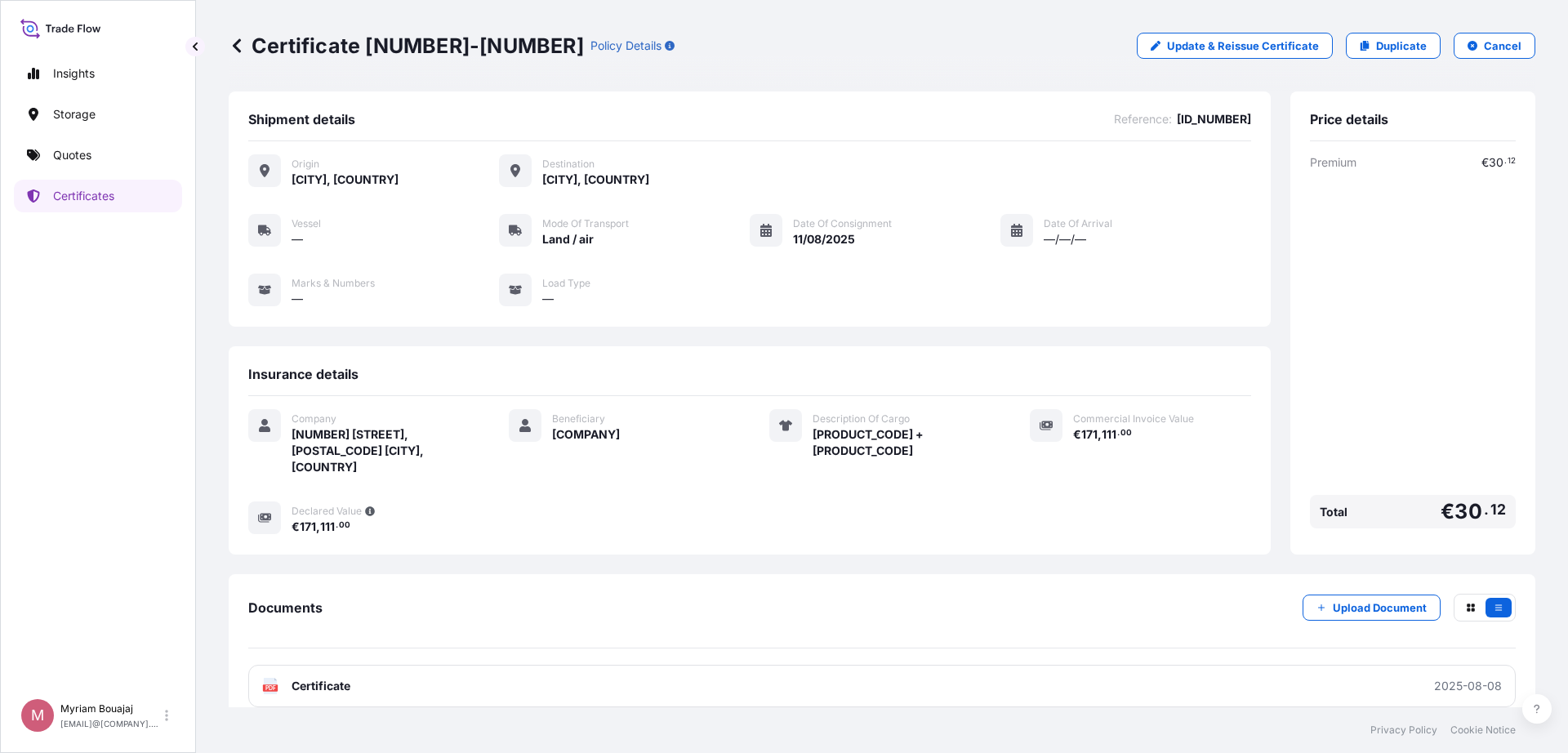 click on "PDF Certificate 2025-08-08" at bounding box center [882, 686] 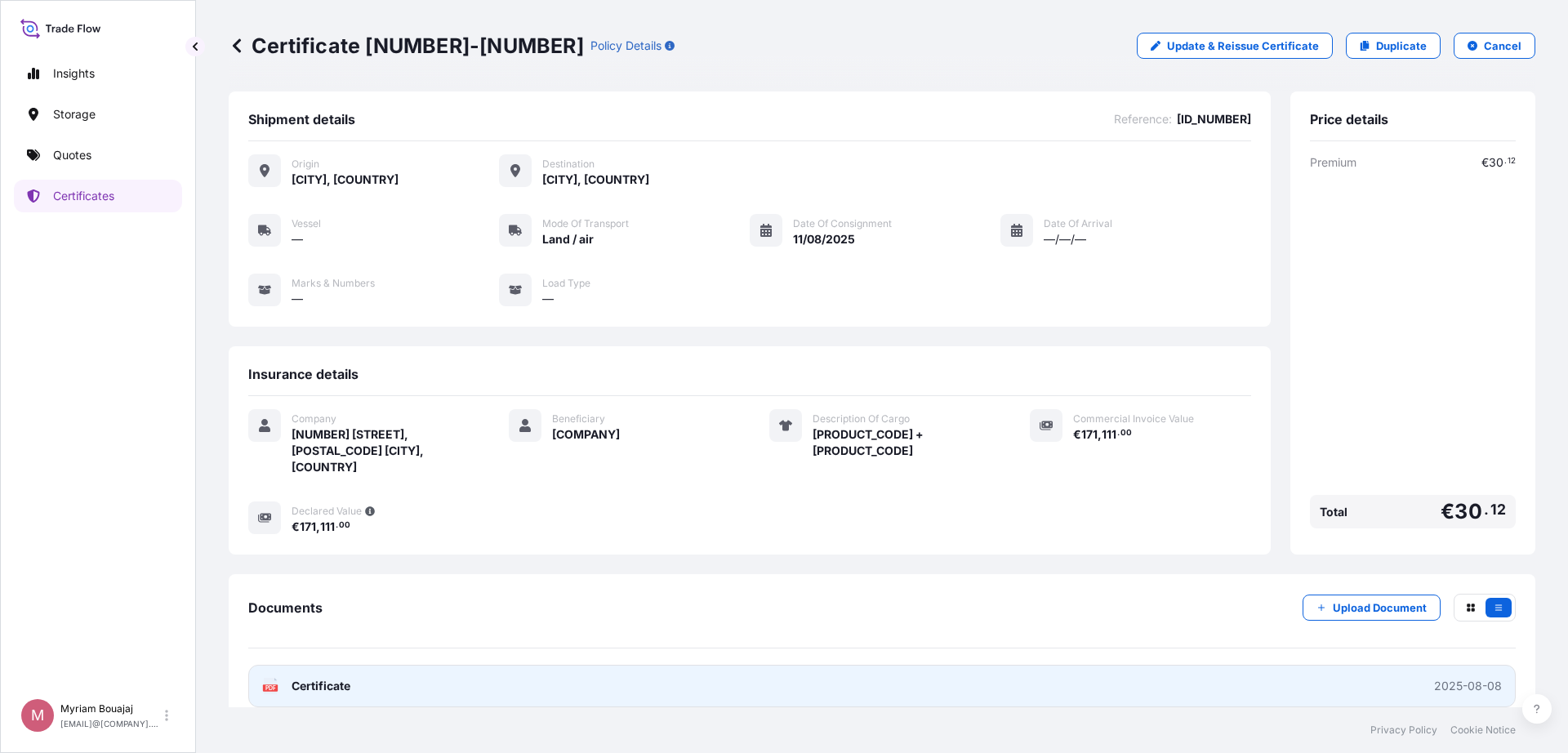 click on "PDF Certificate 2025-08-08" at bounding box center [882, 686] 